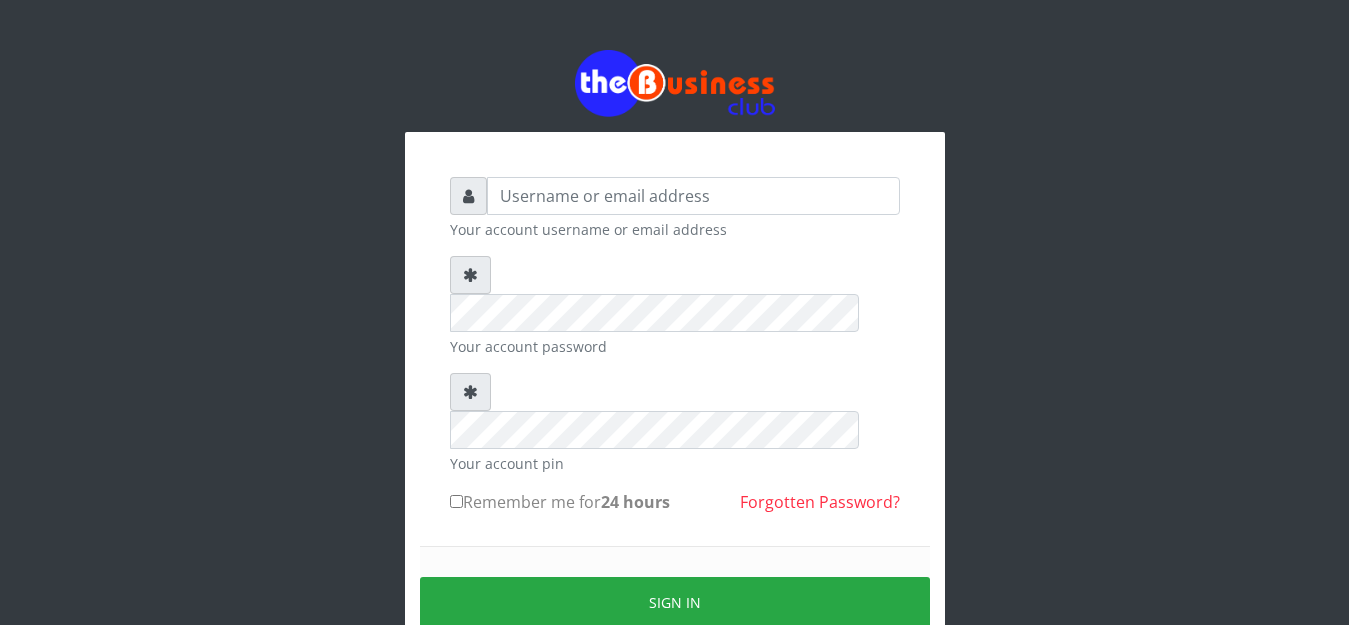 scroll, scrollTop: 0, scrollLeft: 0, axis: both 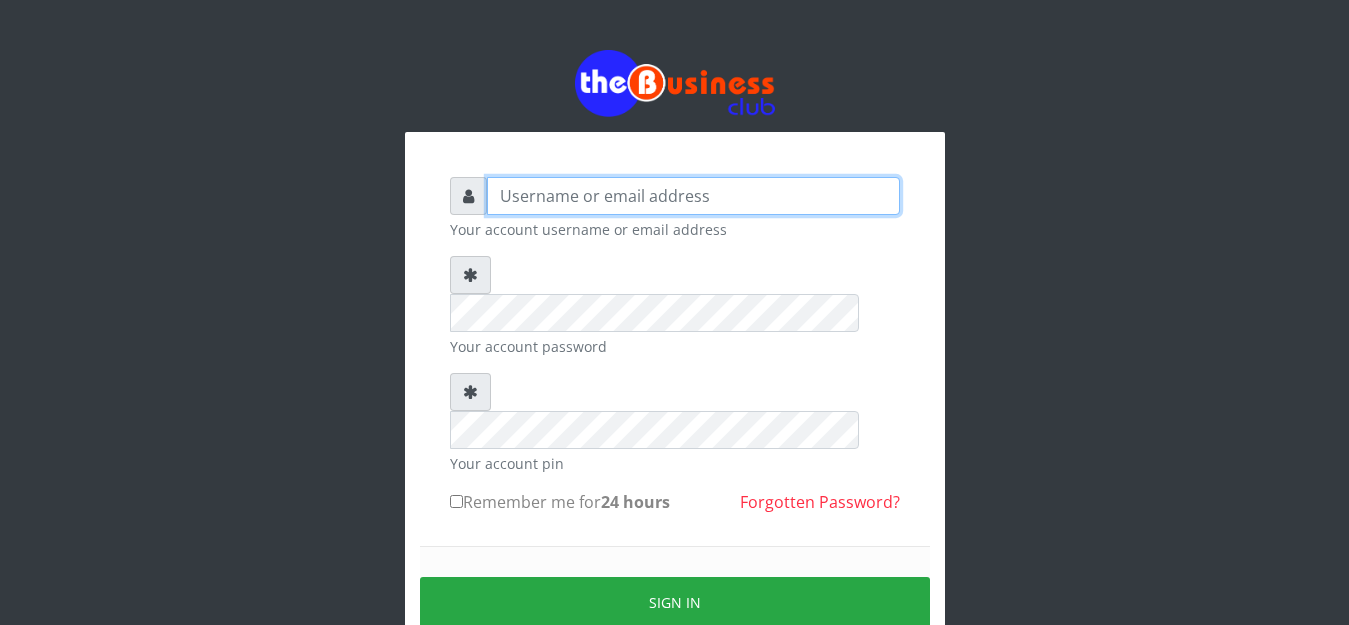 type on "anthony4christy2k@gmail.com" 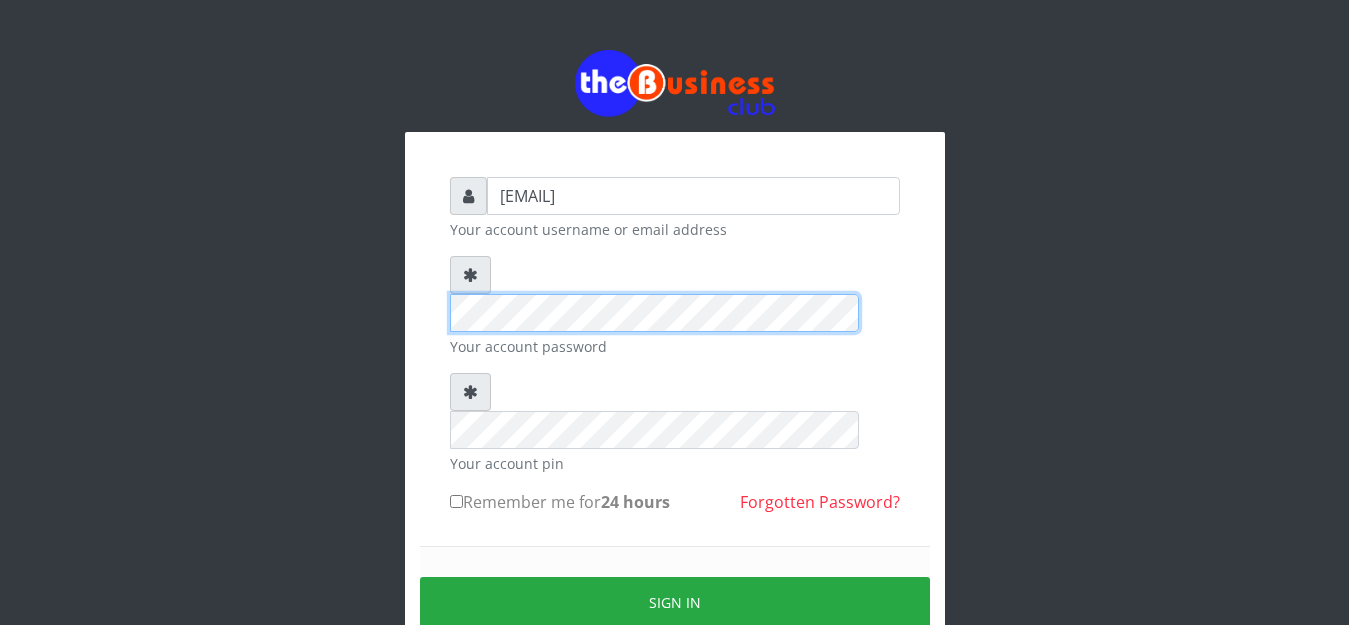 click on "anthony4christy2k@gmail.com
Your account username or email address
Your account password
Your login pin
Remember me for  24 hours
Sign in" at bounding box center [675, 396] 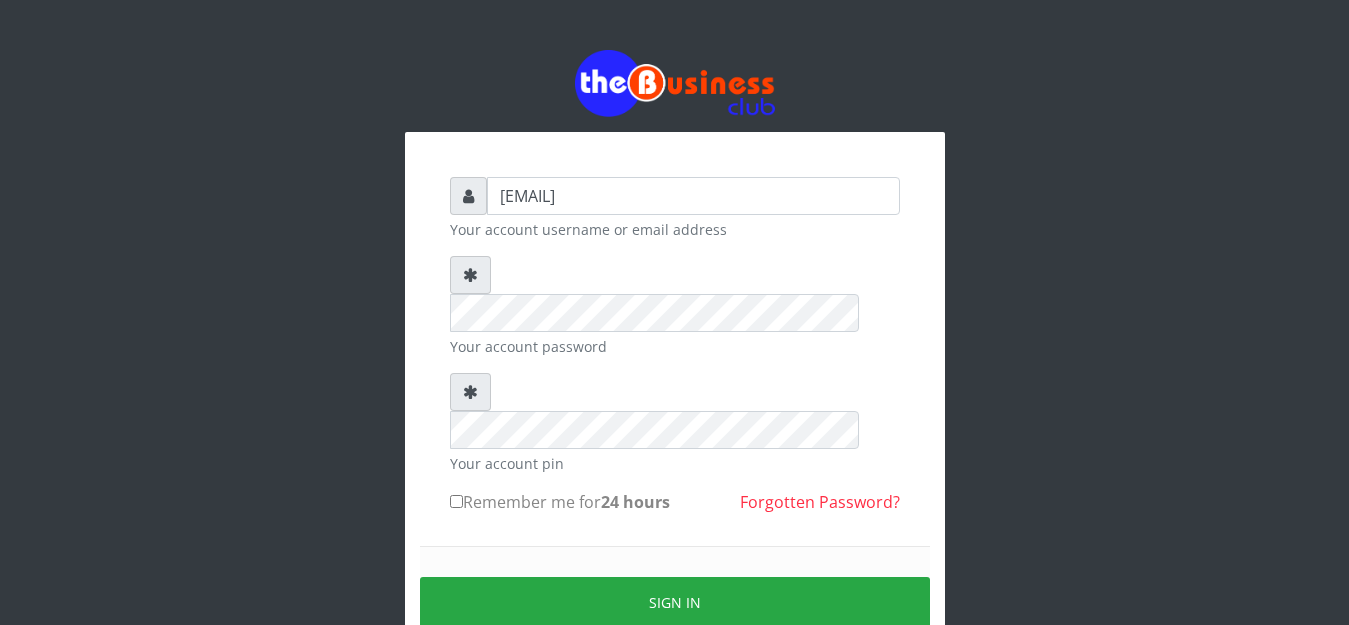 click on "Remember me for  24 hours" at bounding box center (456, 501) 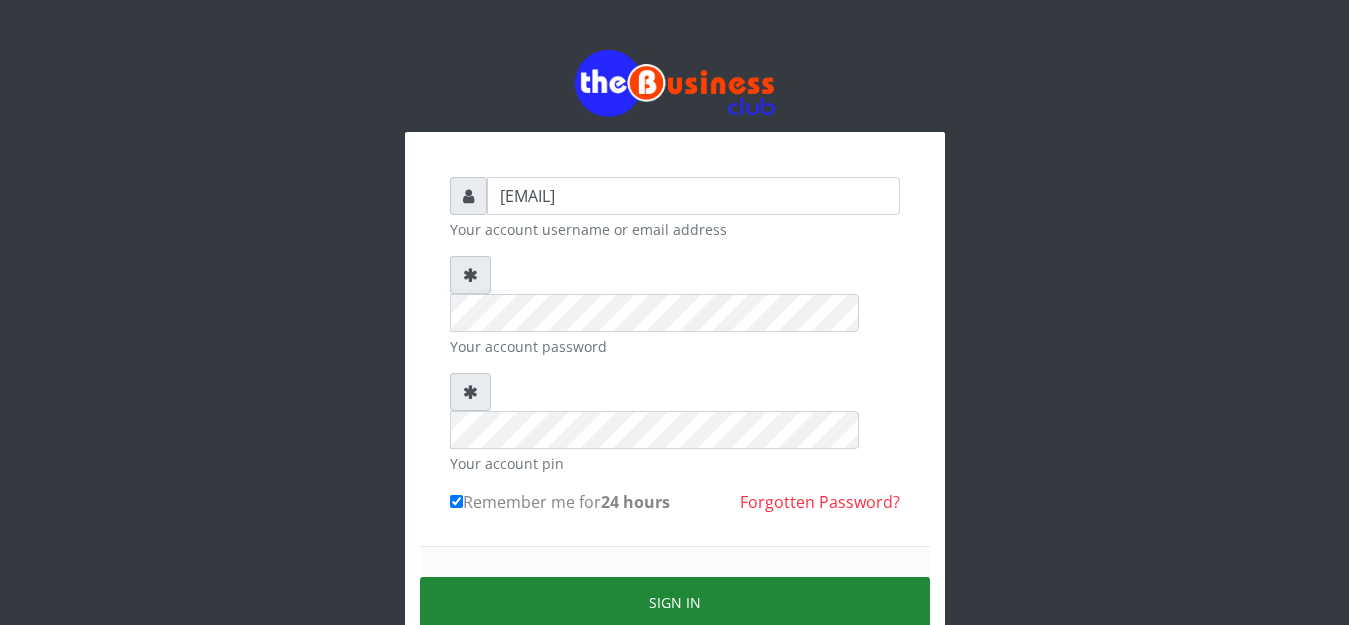click on "Sign in" at bounding box center (675, 602) 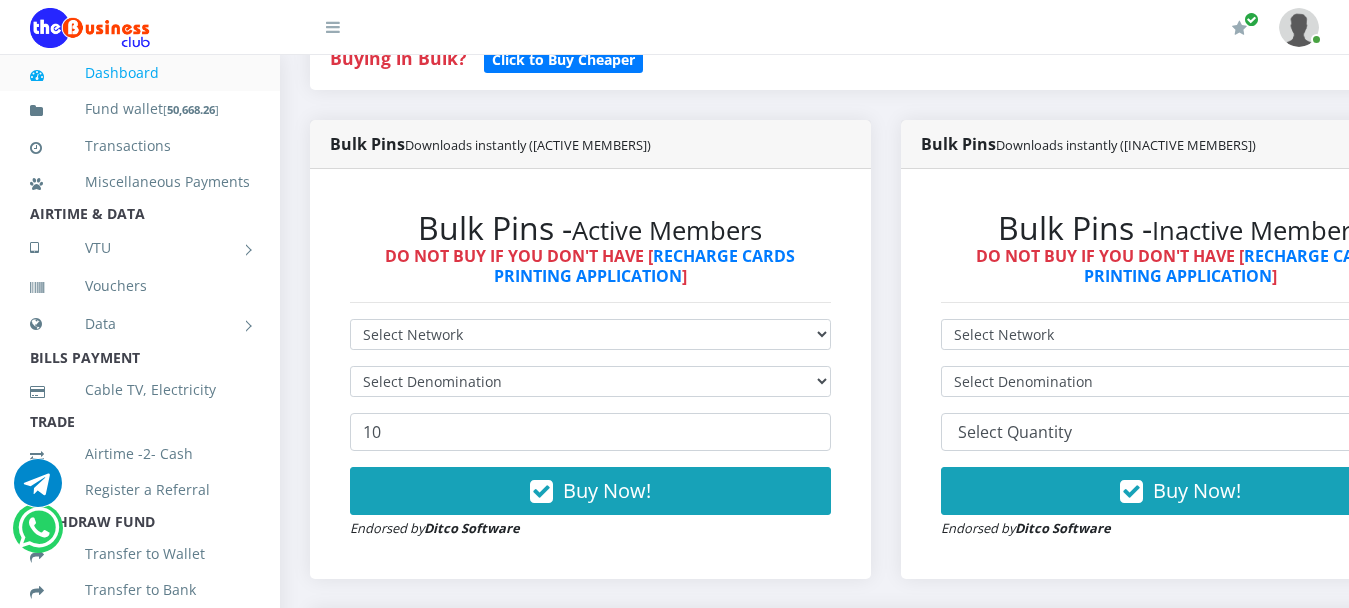 scroll, scrollTop: 500, scrollLeft: 0, axis: vertical 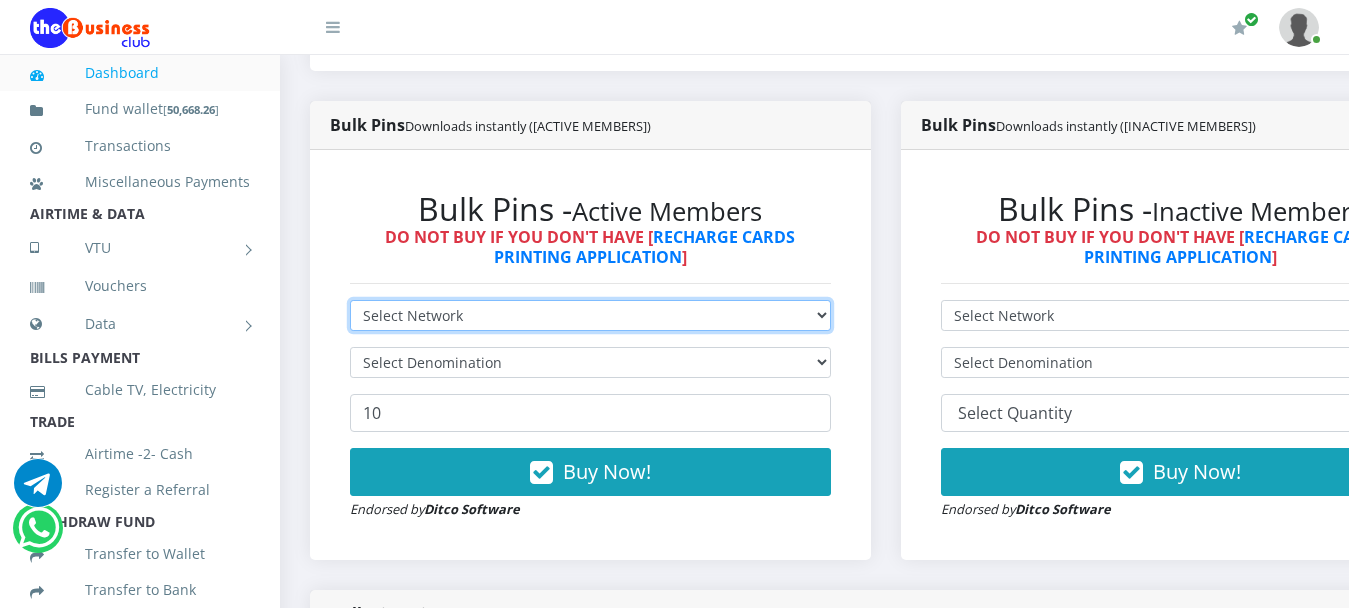 click on "Select Network
MTN
Globacom
9Mobile
Airtel" at bounding box center [590, 315] 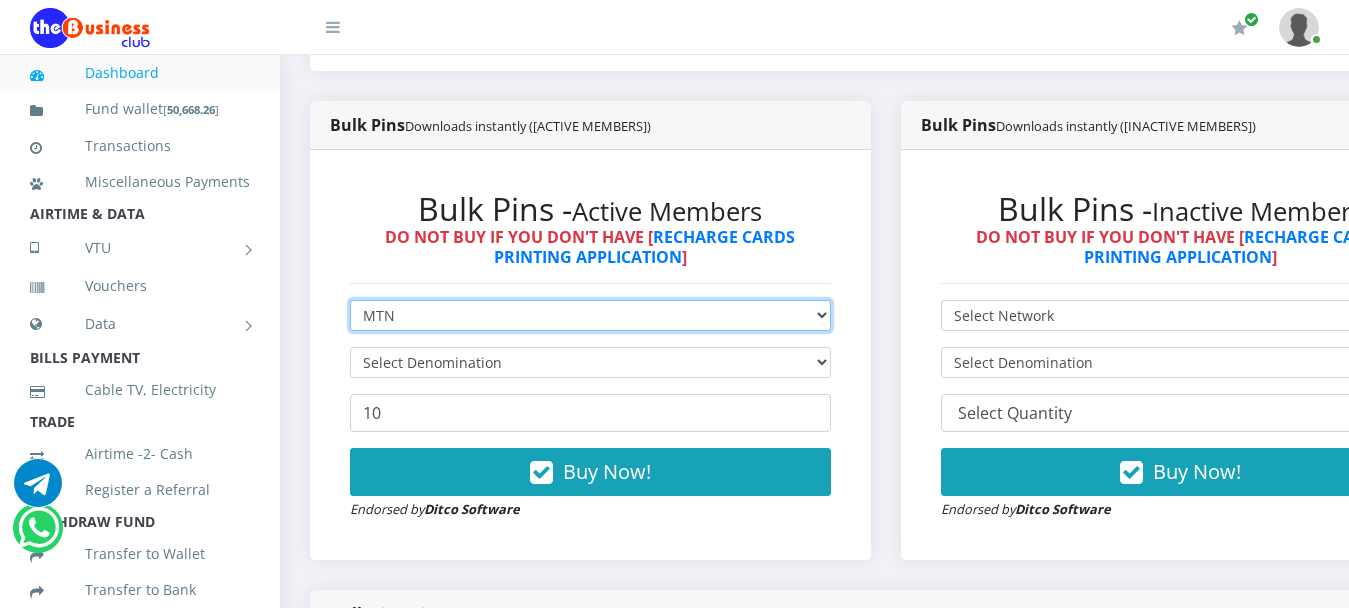 click on "Select Network
MTN
Globacom
9Mobile
Airtel" at bounding box center [590, 315] 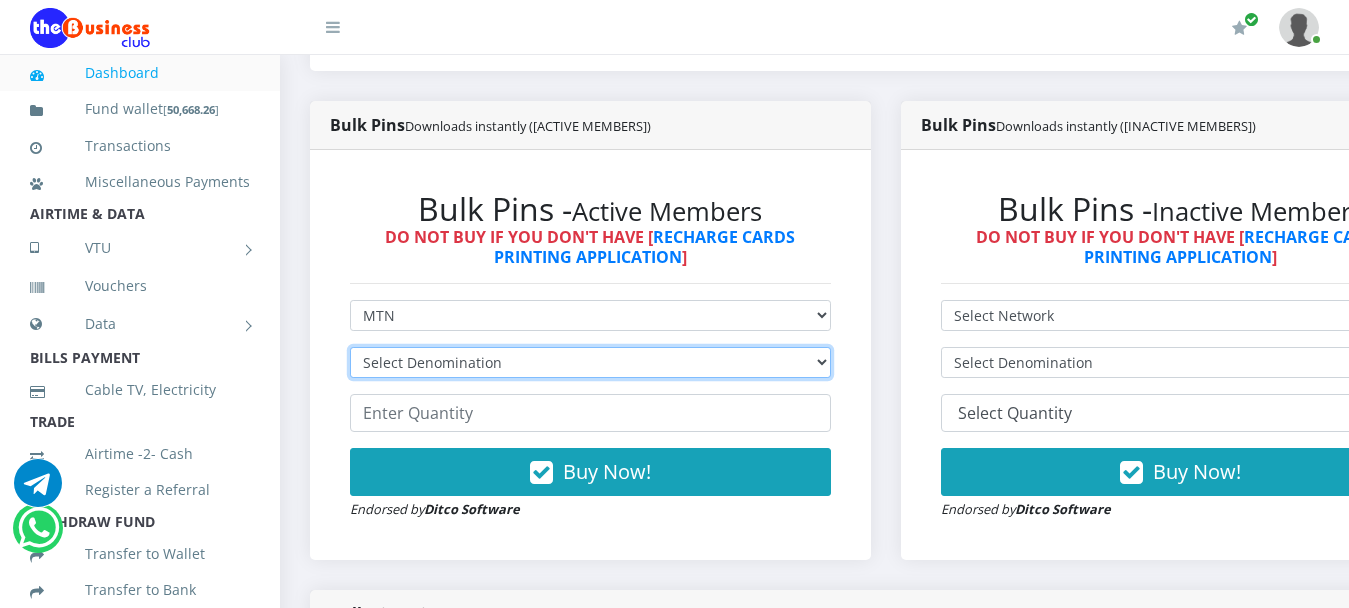 click on "Select Denomination MTN NGN100 - ₦96.99 MTN NGN200 - ₦193.98 MTN NGN400 - ₦387.96 MTN NGN500 - ₦484.95 MTN NGN1000 - ₦969.90 MTN NGN1500 - ₦1,454.85" at bounding box center (590, 362) 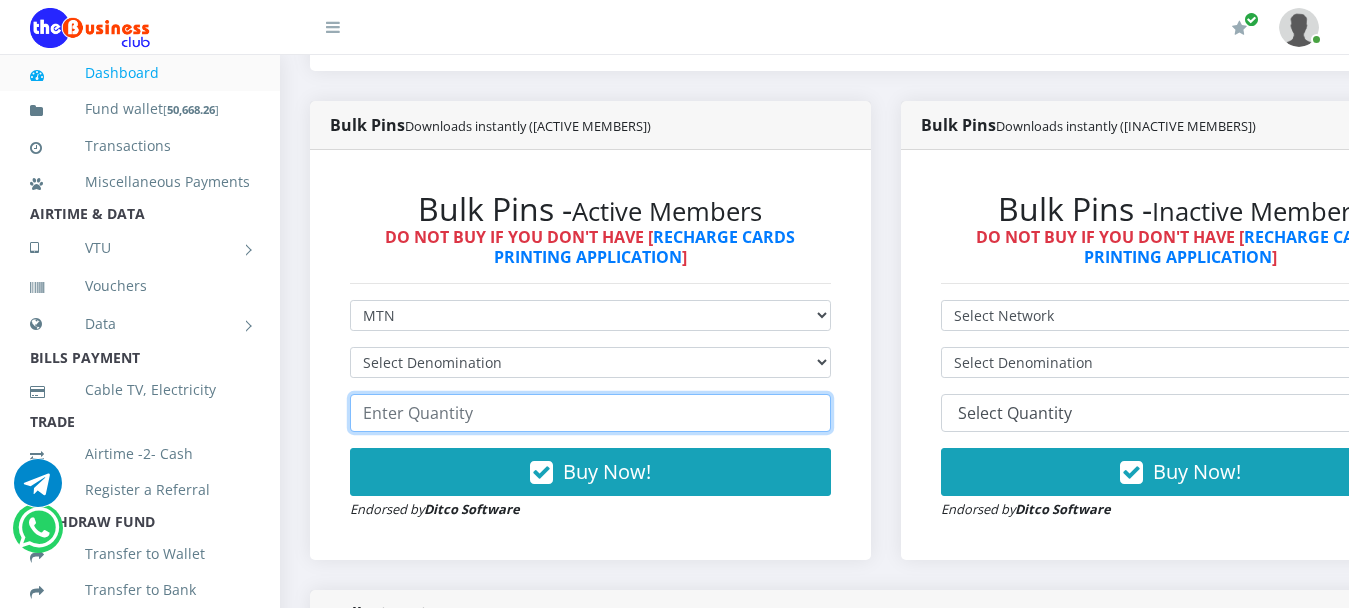 click at bounding box center (590, 413) 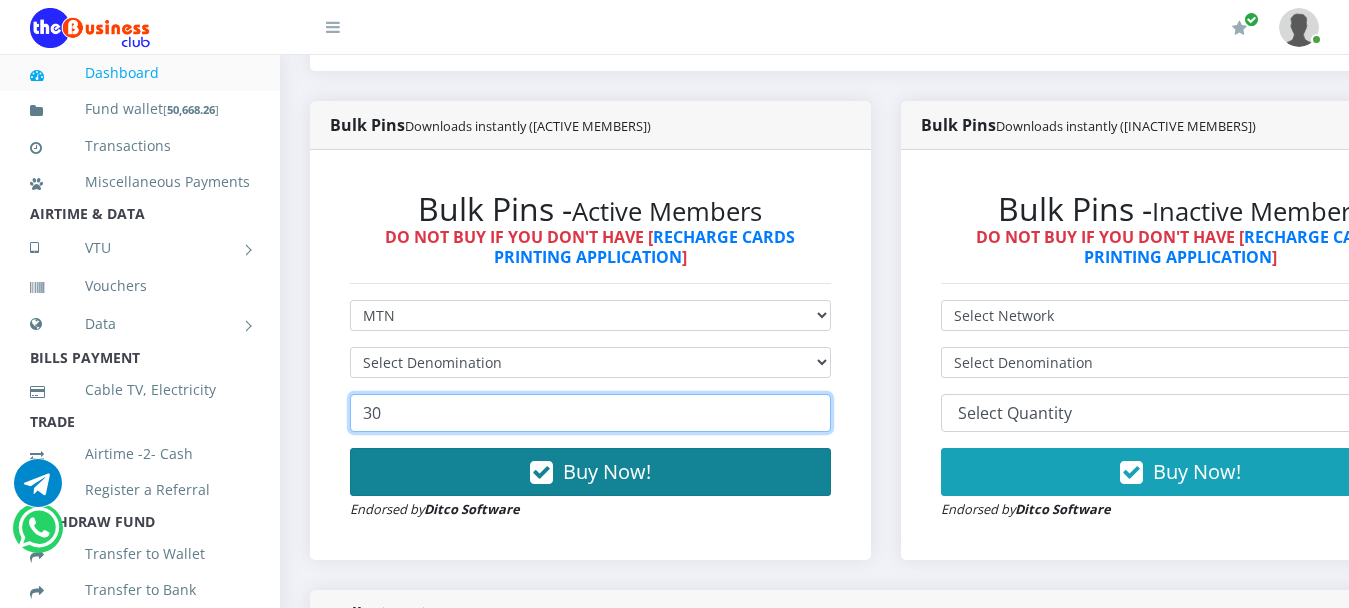 type on "30" 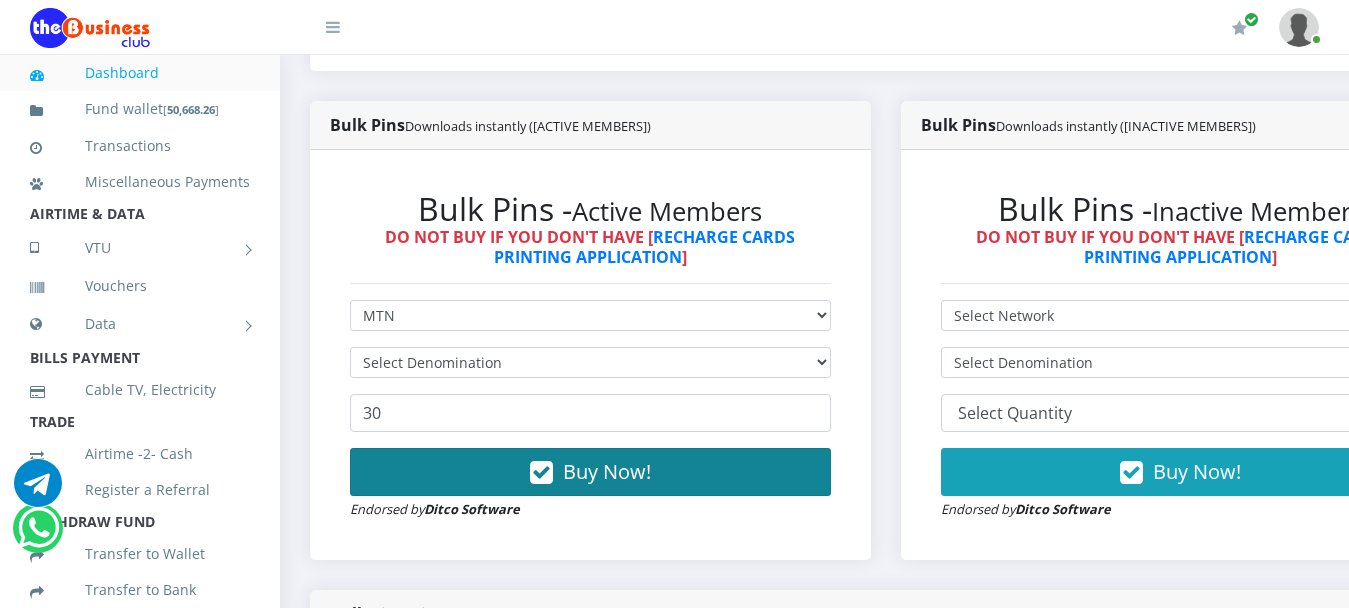 click on "Buy Now!" at bounding box center [607, 471] 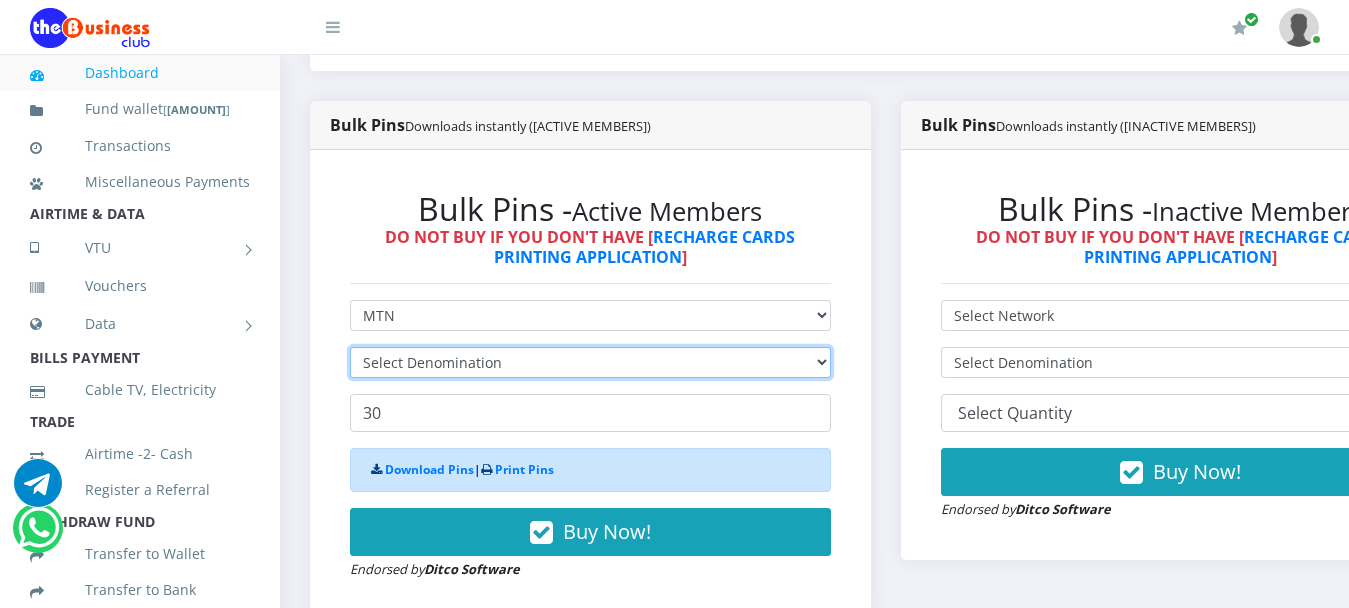 click on "Select Denomination MTN NGN100 - ₦96.99 MTN NGN200 - ₦193.98 MTN NGN400 - ₦387.96 MTN NGN500 - ₦484.95 MTN NGN1000 - ₦969.90 MTN NGN1500 - ₦1,454.85" at bounding box center (590, 362) 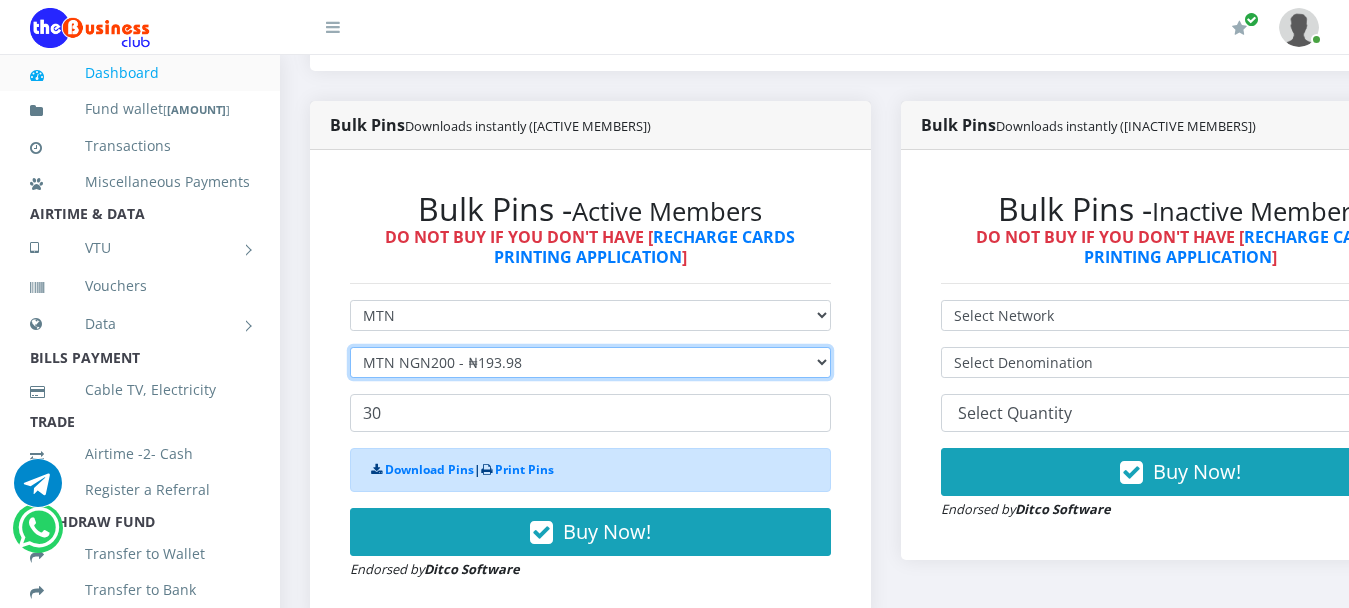 click on "Select Denomination MTN NGN100 - ₦96.99 MTN NGN200 - ₦193.98 MTN NGN400 - ₦387.96 MTN NGN500 - ₦484.95 MTN NGN1000 - ₦969.90 MTN NGN1500 - ₦1,454.85" at bounding box center [590, 362] 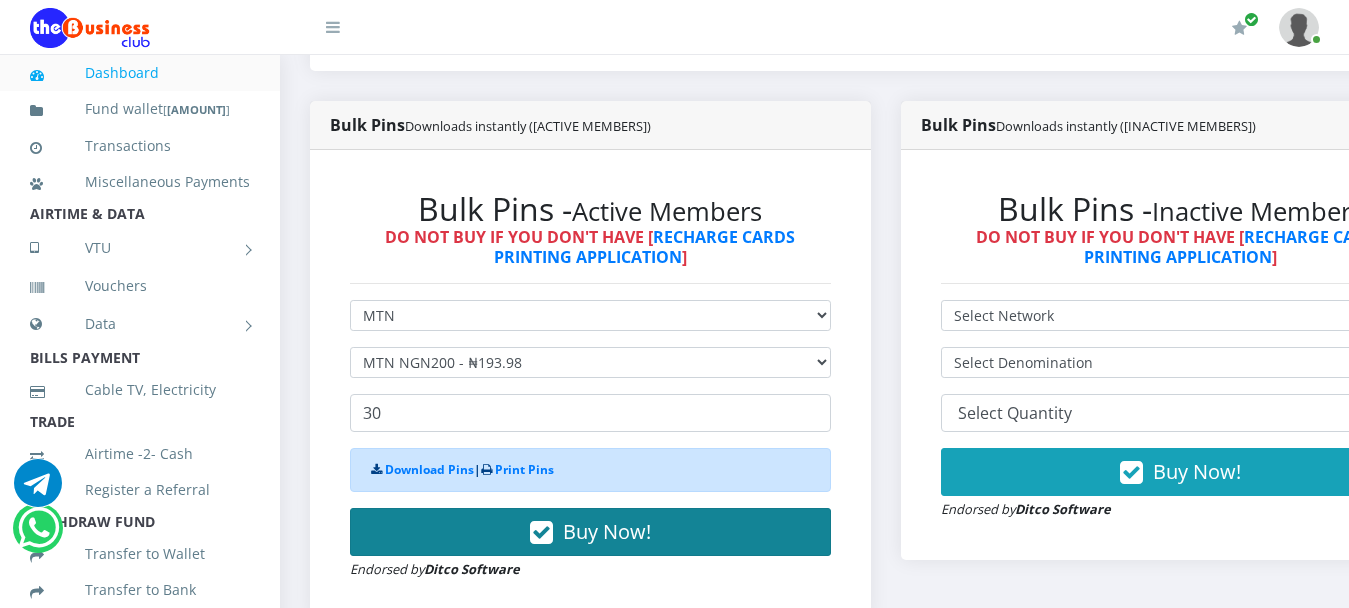 click on "Buy Now!" at bounding box center [607, 531] 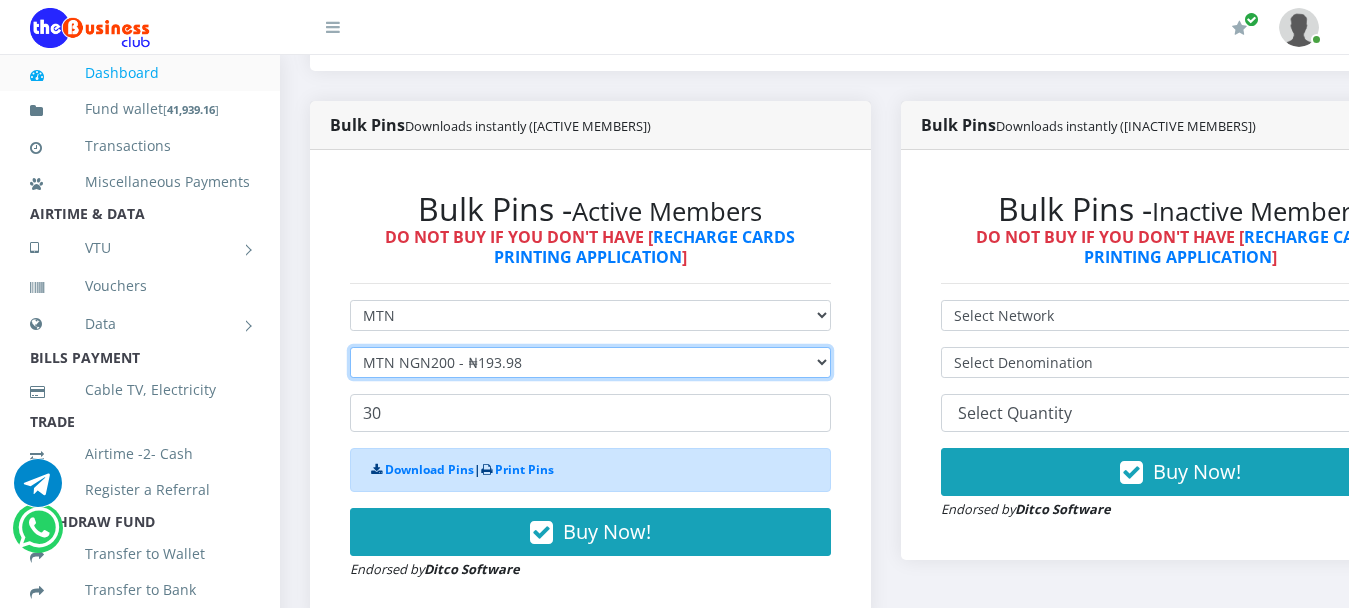 click on "Select Denomination MTN NGN100 - ₦96.99 MTN NGN200 - ₦193.98 MTN NGN400 - ₦387.96 MTN NGN500 - ₦484.95 MTN NGN1000 - ₦969.90 MTN NGN1500 - ₦1,454.85" at bounding box center [590, 362] 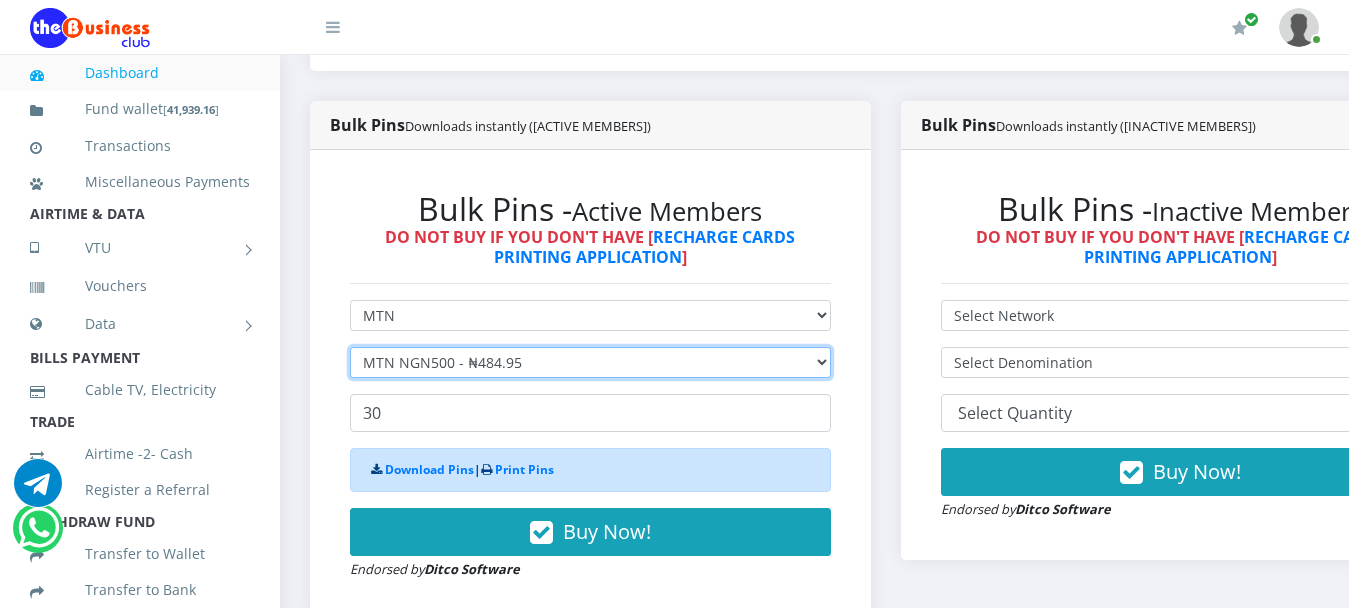 click on "Select Denomination MTN NGN100 - ₦96.99 MTN NGN200 - ₦193.98 MTN NGN400 - ₦387.96 MTN NGN500 - ₦484.95 MTN NGN1000 - ₦969.90 MTN NGN1500 - ₦1,454.85" at bounding box center (590, 362) 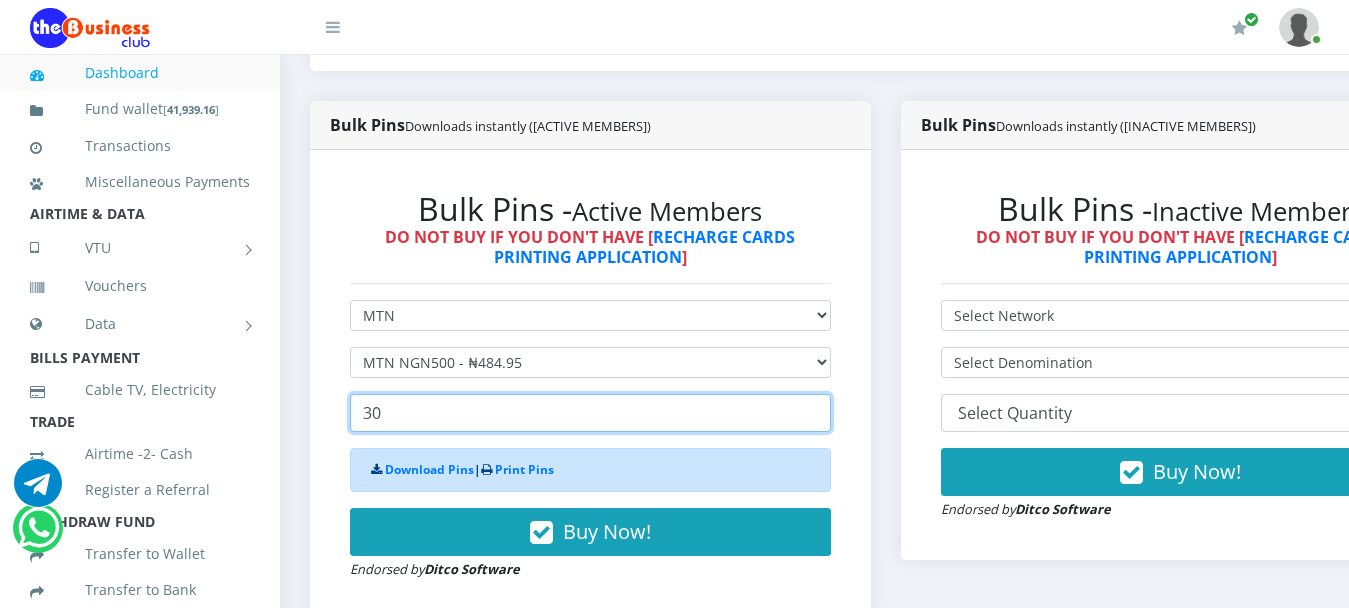 drag, startPoint x: 439, startPoint y: 390, endPoint x: 305, endPoint y: 365, distance: 136.31215 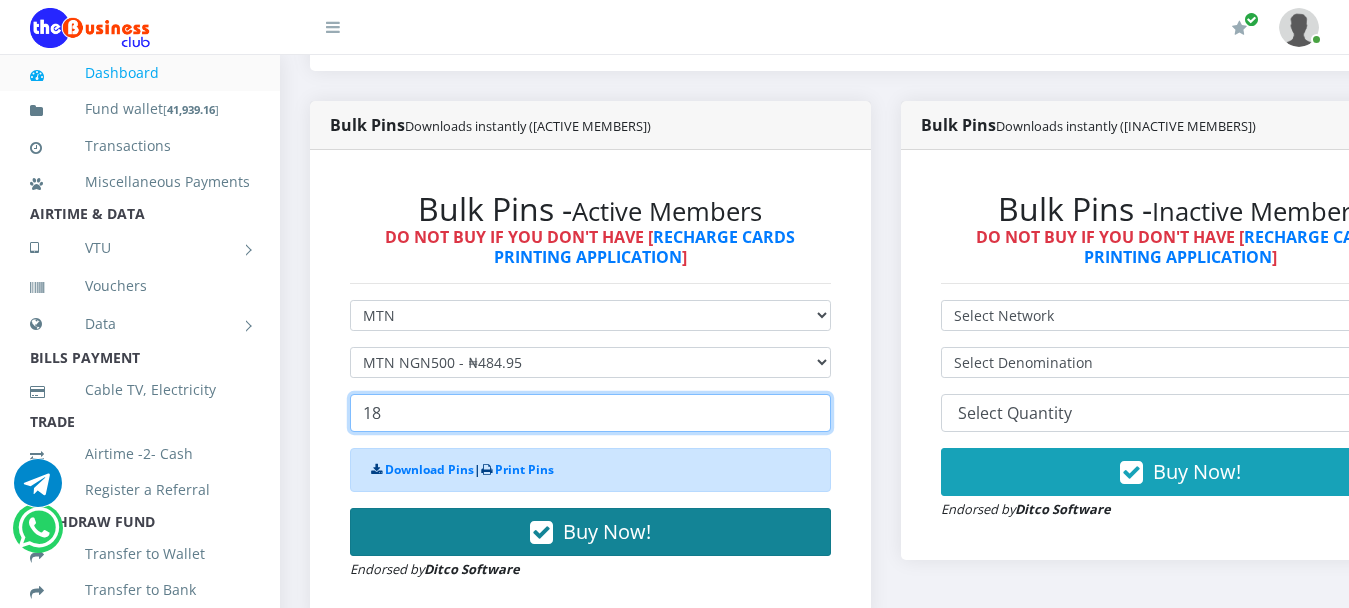 type on "18" 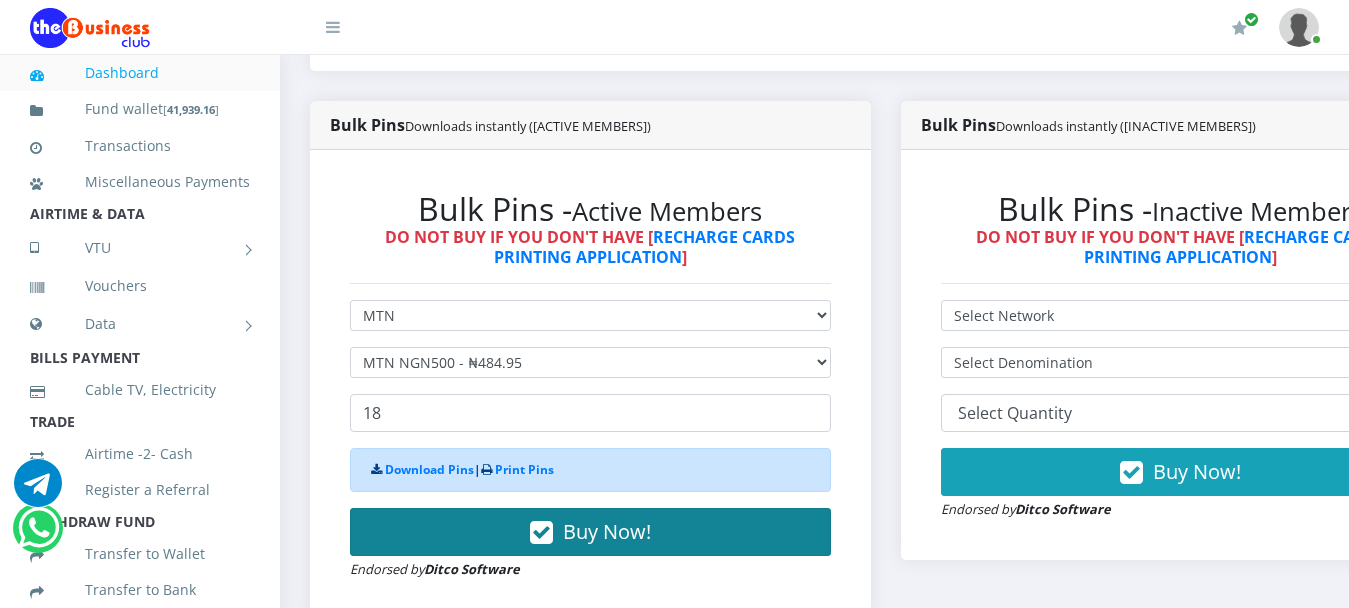 click on "Buy Now!" at bounding box center (607, 531) 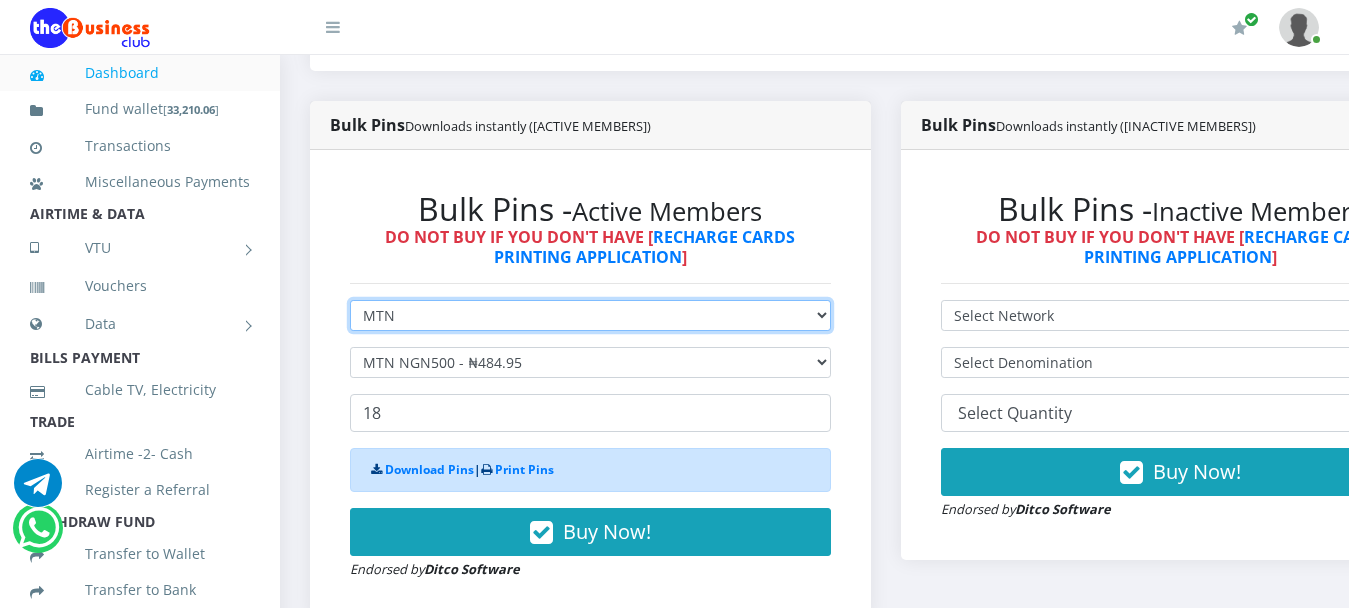 click on "Select Network
MTN
Globacom
9Mobile
Airtel" at bounding box center [590, 315] 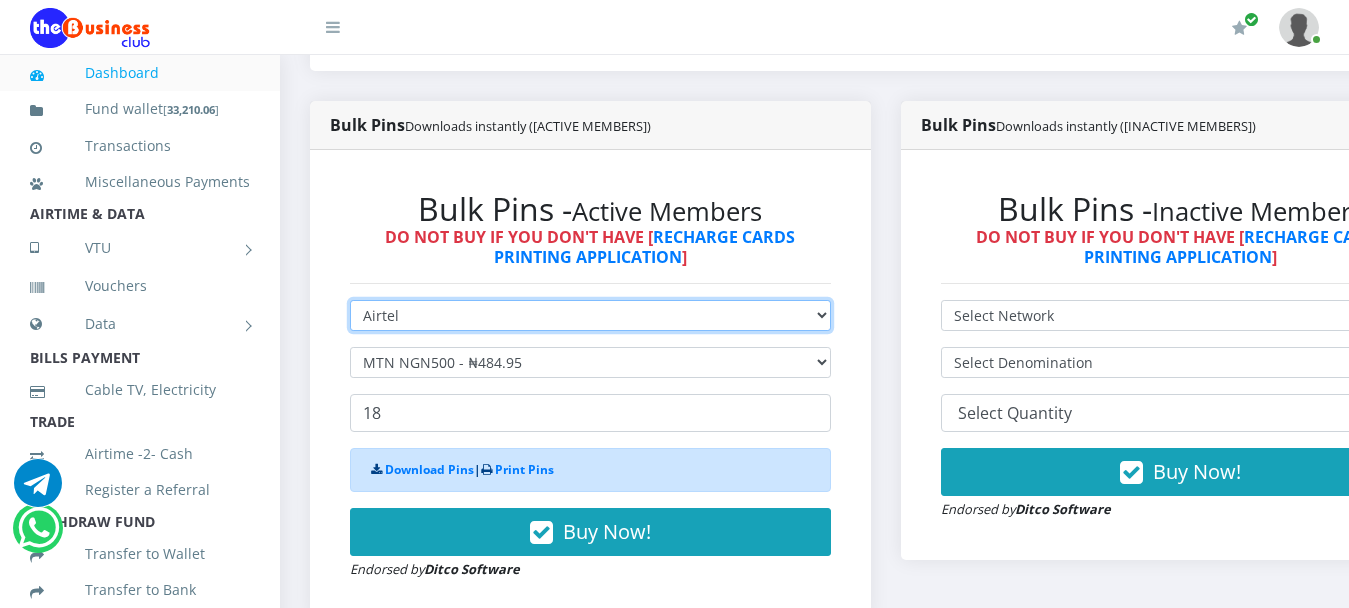 click on "Select Network
MTN
Globacom
9Mobile
Airtel" at bounding box center [590, 315] 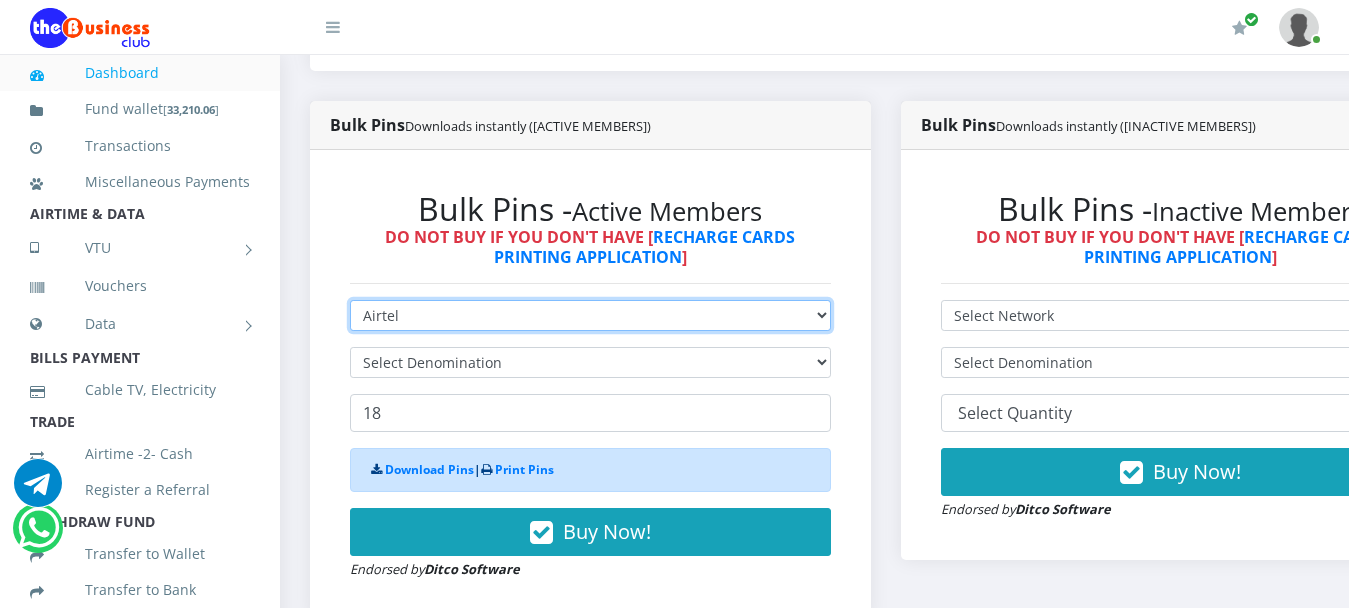type 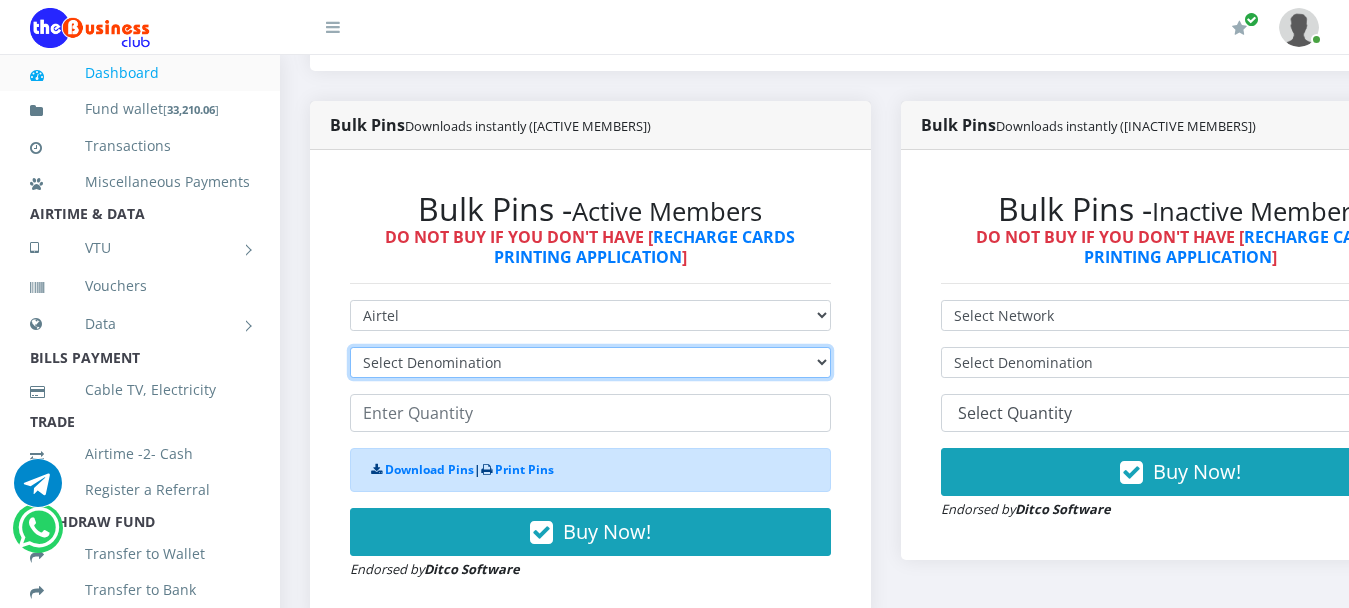 click on "Select Denomination Airtel NGN100 - ₦96.38 Airtel NGN200 - ₦192.76 Airtel NGN500 - ₦481.90 Airtel NGN1000 - ₦963.80" at bounding box center (590, 362) 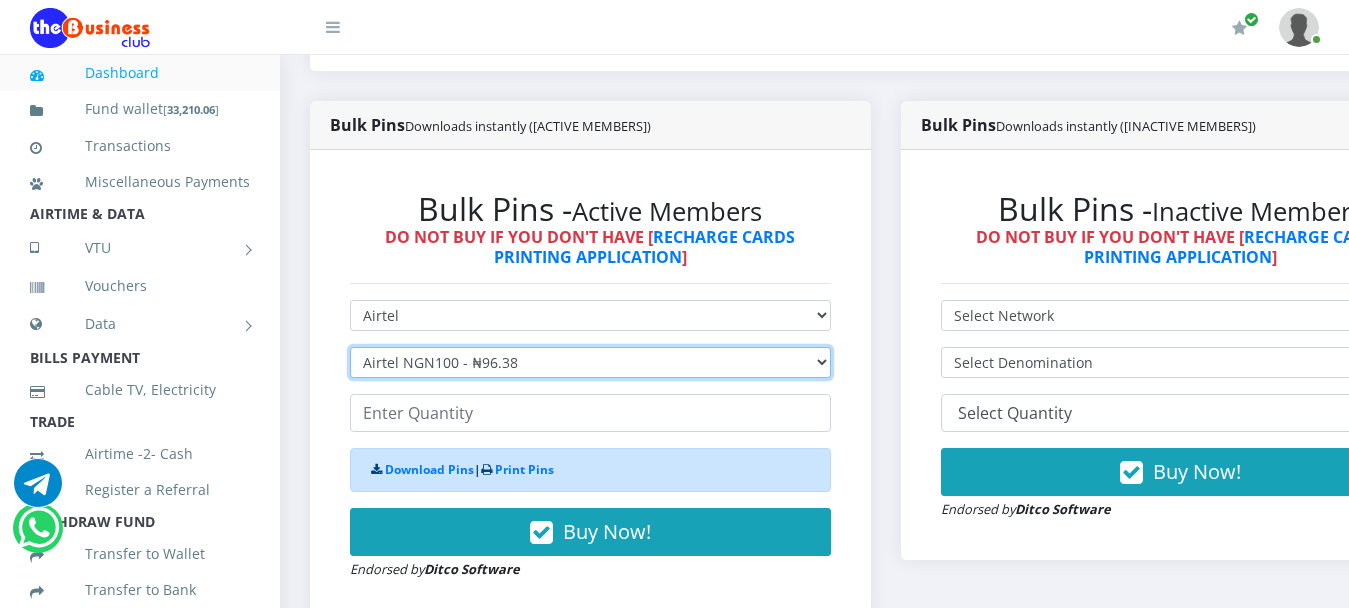 click on "Select Denomination Airtel NGN100 - ₦96.38 Airtel NGN200 - ₦192.76 Airtel NGN500 - ₦481.90 Airtel NGN1000 - ₦963.80" at bounding box center (590, 362) 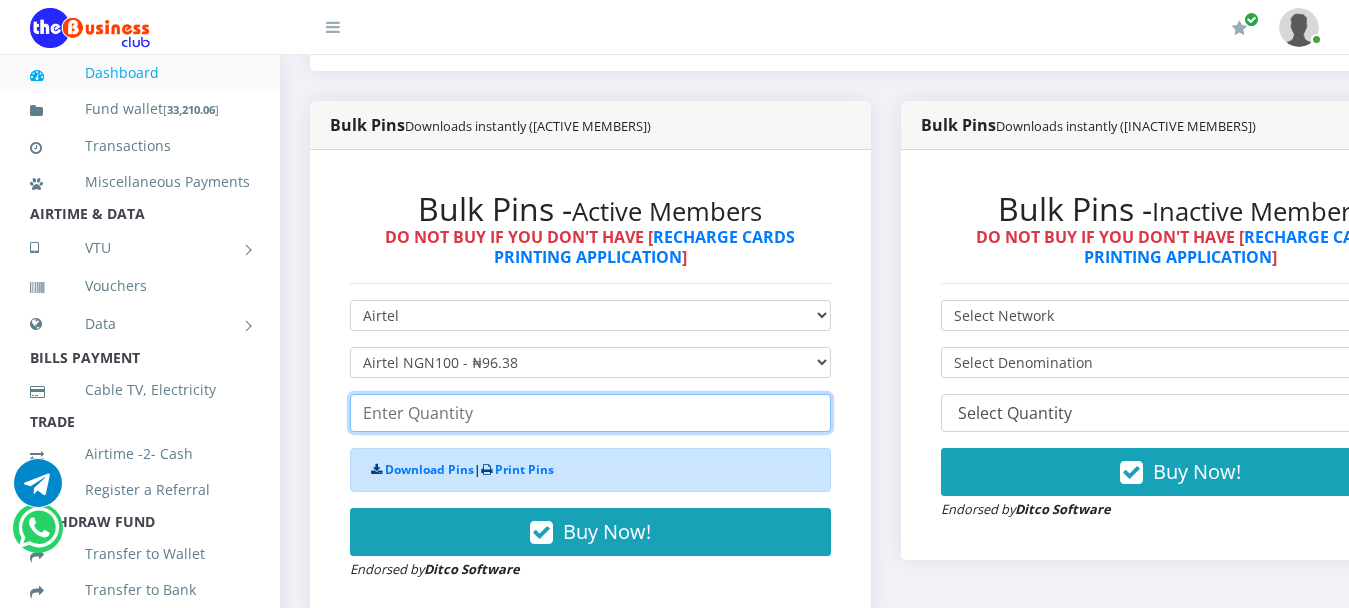 click at bounding box center [590, 413] 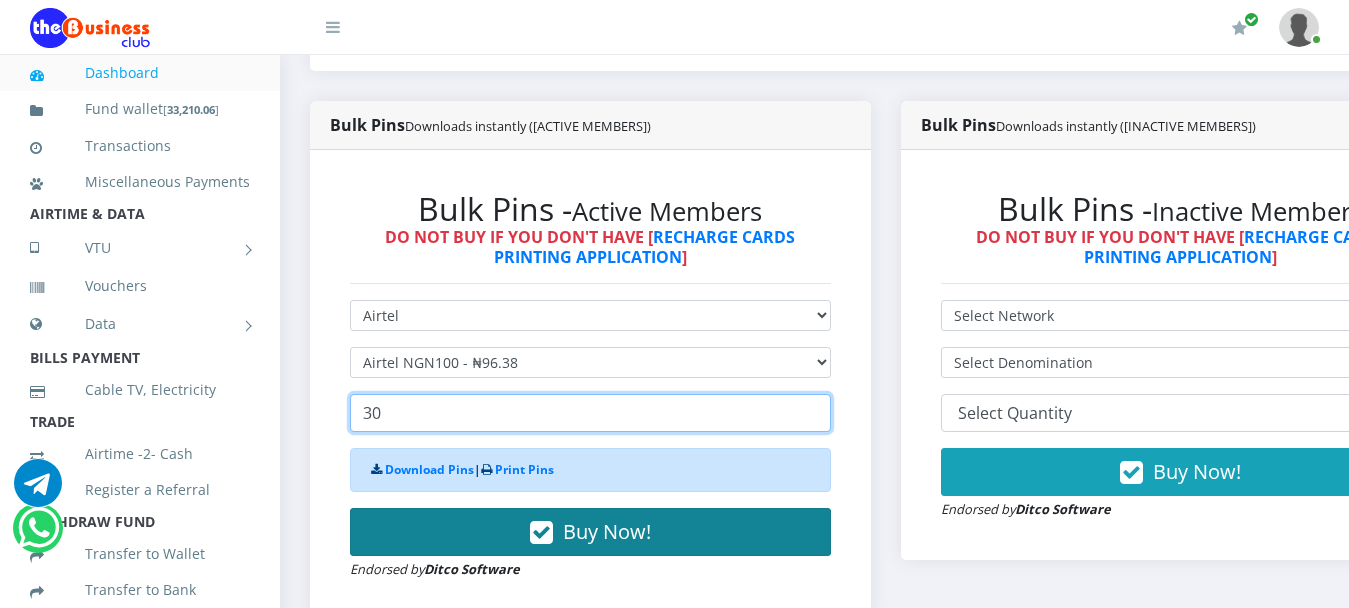 type on "30" 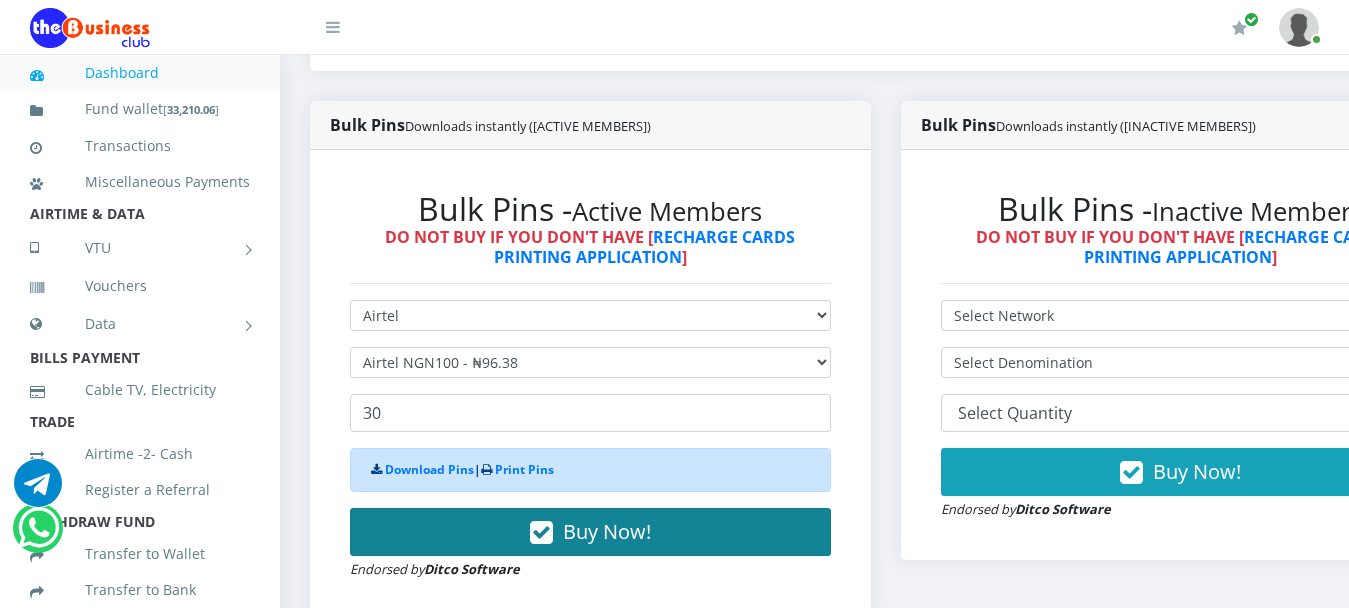 click on "Buy Now!" at bounding box center (607, 531) 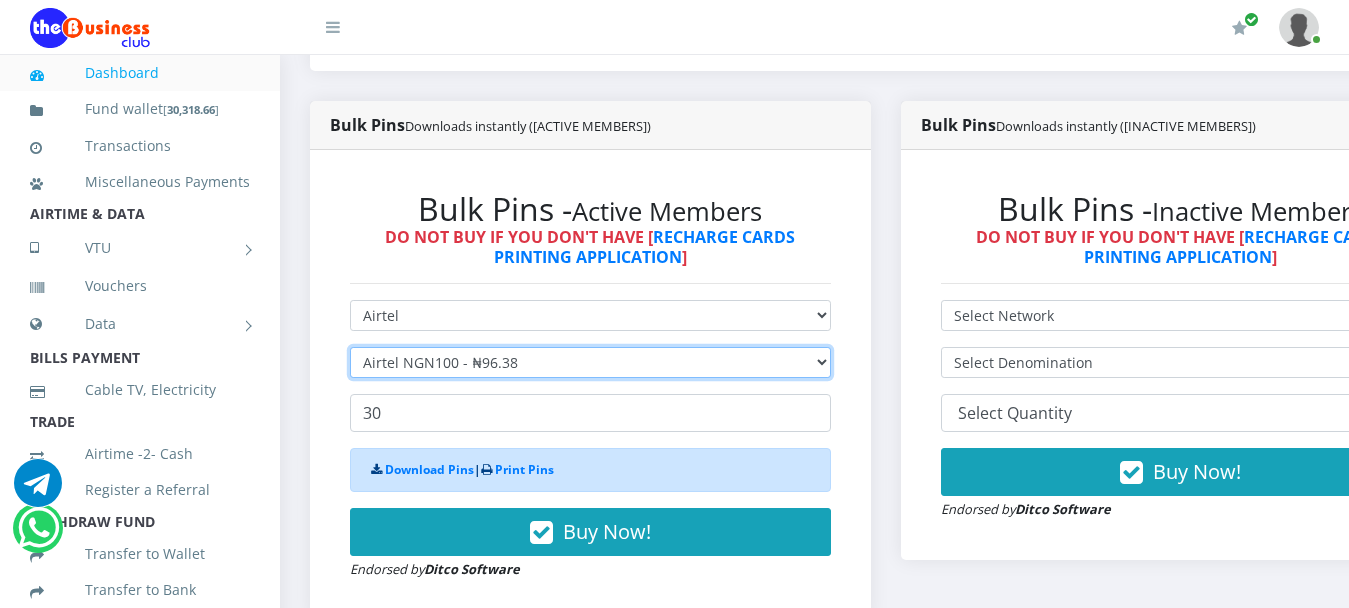 click on "Select Denomination Airtel NGN100 - ₦96.38 Airtel NGN200 - ₦192.76 Airtel NGN500 - ₦481.90 Airtel NGN1000 - ₦963.80" at bounding box center [590, 362] 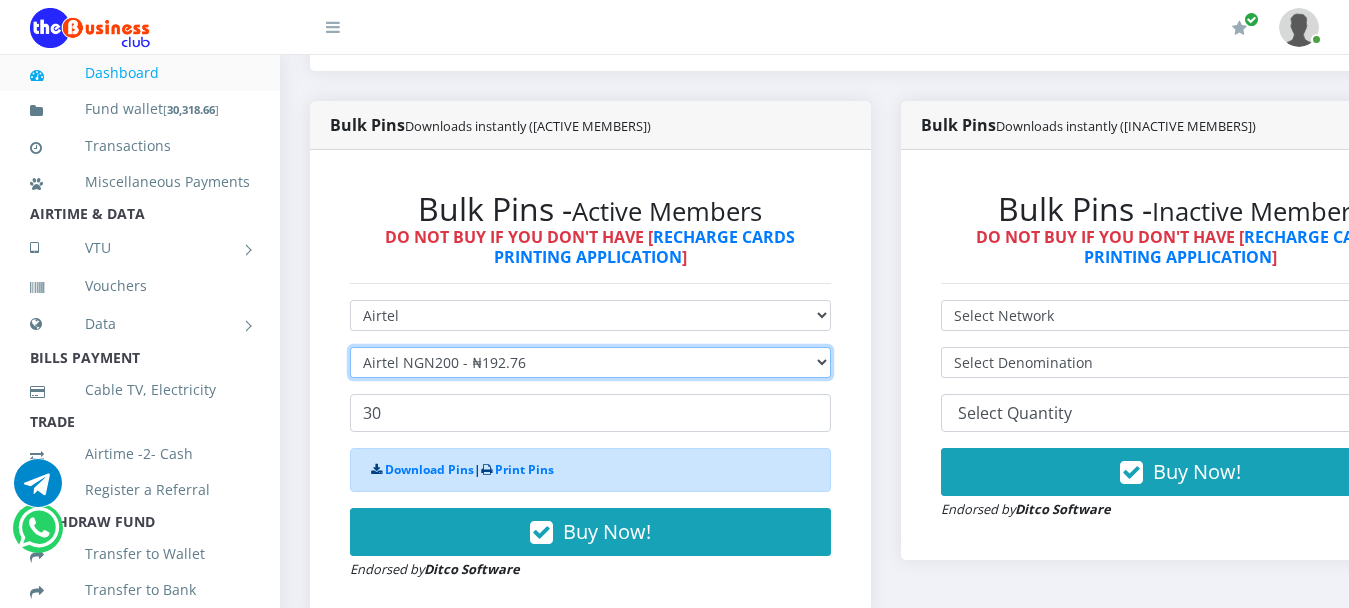 click on "Select Denomination Airtel NGN100 - ₦96.38 Airtel NGN200 - ₦192.76 Airtel NGN500 - ₦481.90 Airtel NGN1000 - ₦963.80" at bounding box center [590, 362] 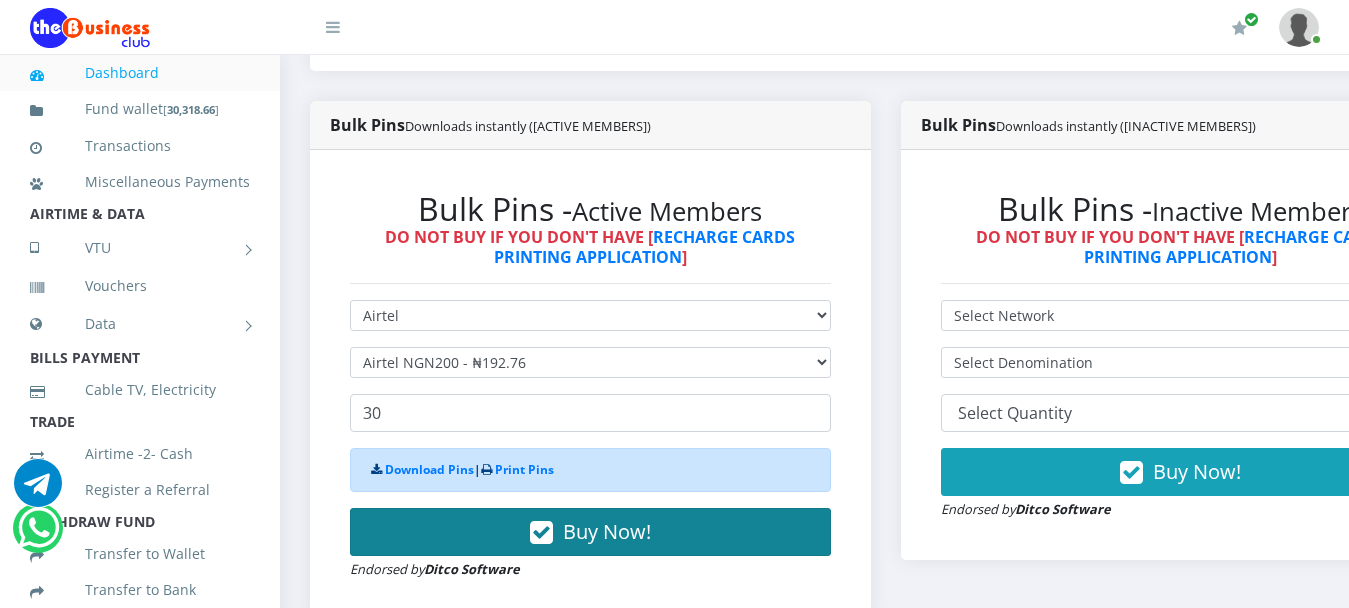 click on "Buy Now!" at bounding box center (607, 531) 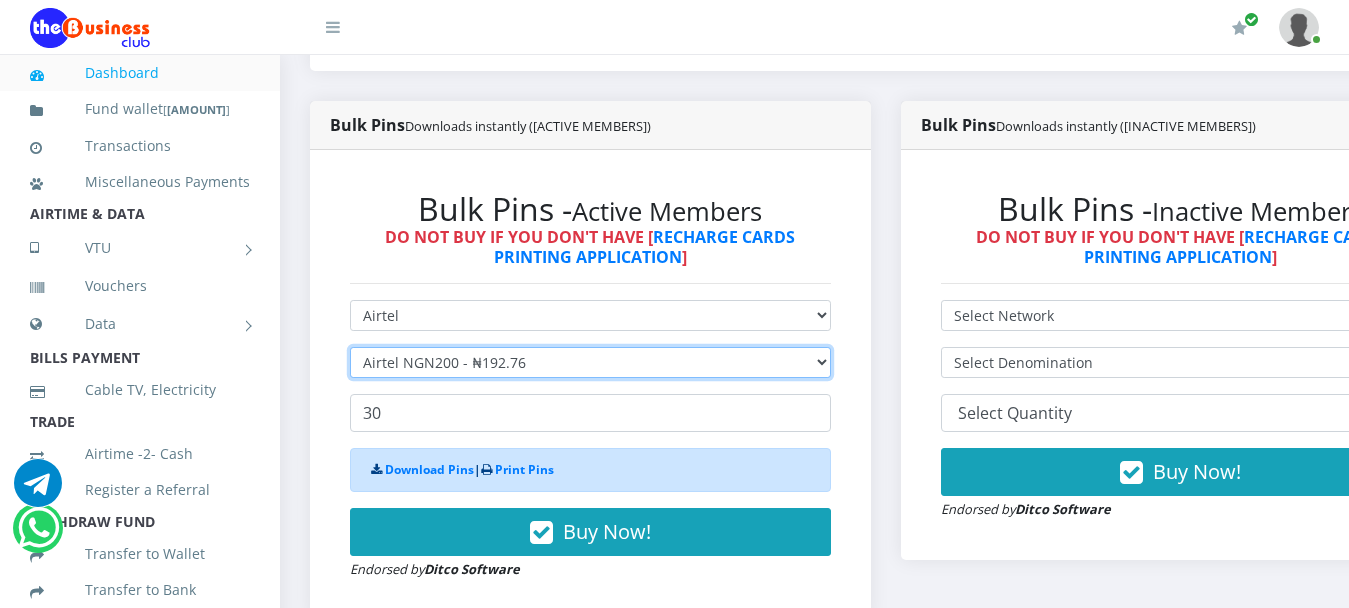 click on "Select Denomination Airtel NGN100 - ₦96.38 Airtel NGN200 - ₦192.76 Airtel NGN500 - ₦481.90 Airtel NGN1000 - ₦963.80" at bounding box center [590, 362] 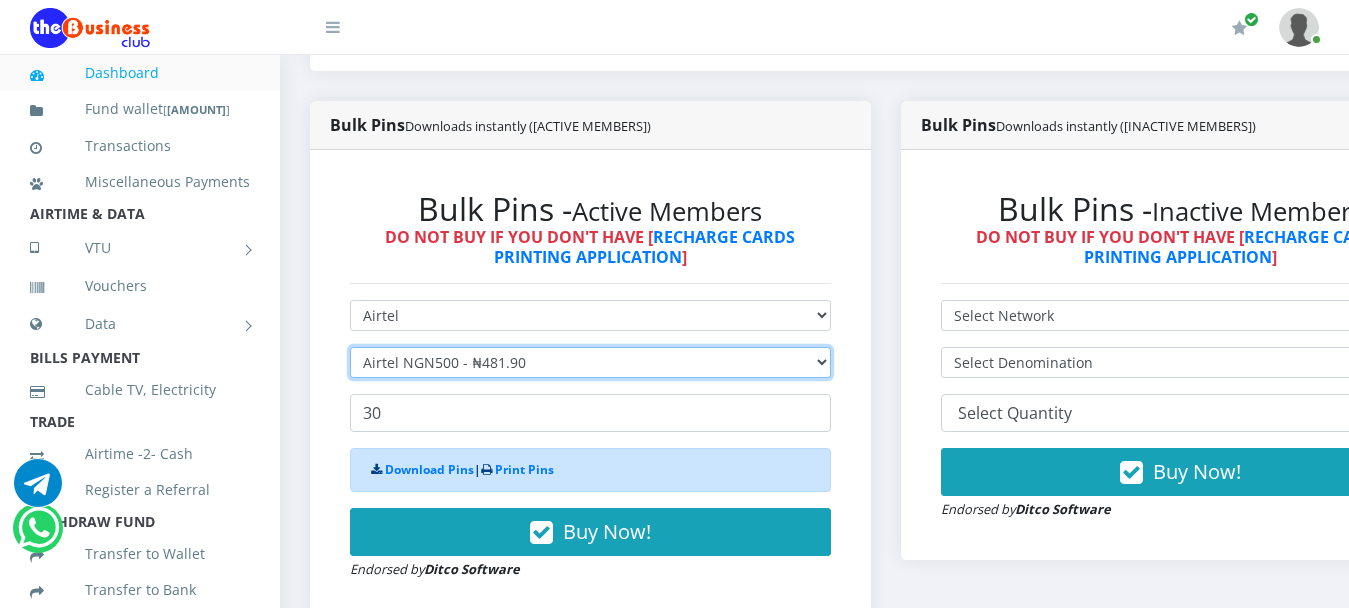 click on "Select Denomination Airtel NGN100 - ₦96.38 Airtel NGN200 - ₦192.76 Airtel NGN500 - ₦481.90 Airtel NGN1000 - ₦963.80" at bounding box center [590, 362] 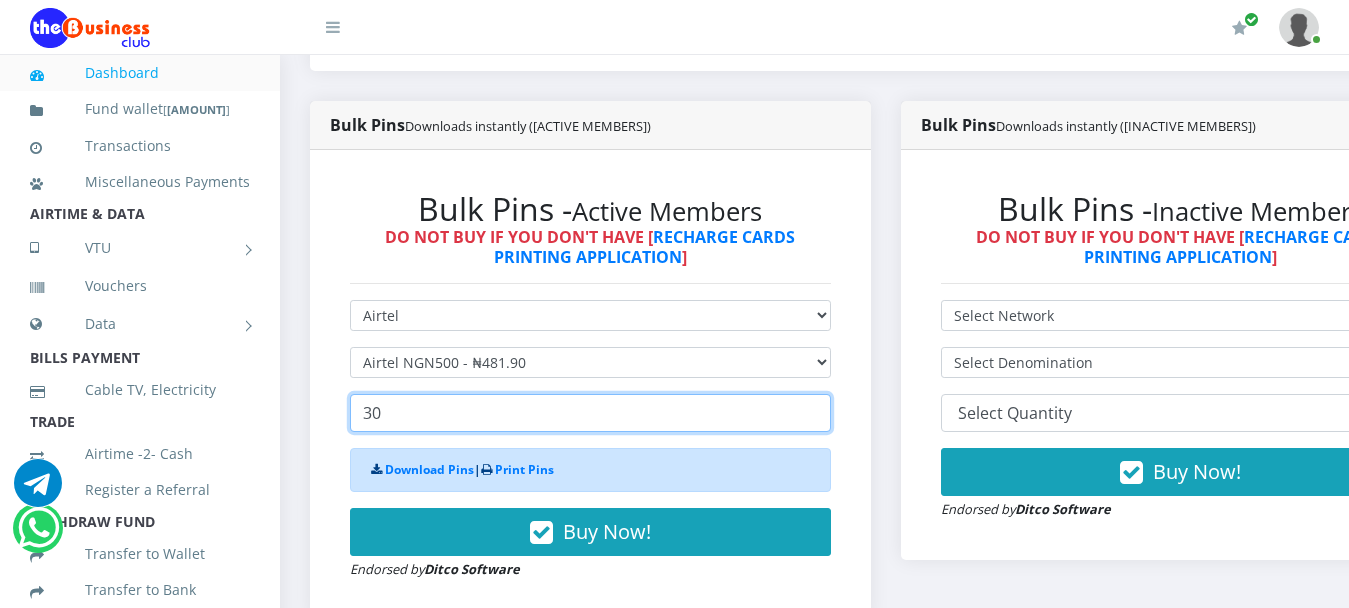 drag, startPoint x: 465, startPoint y: 397, endPoint x: 251, endPoint y: 365, distance: 216.3793 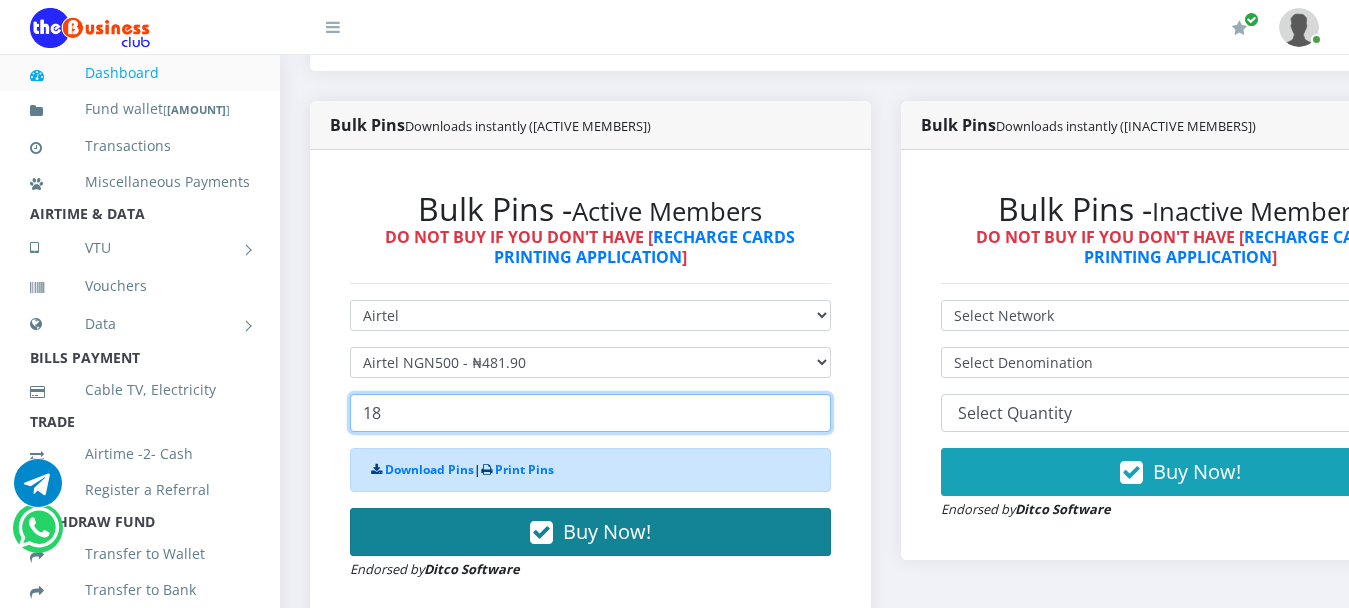 type on "18" 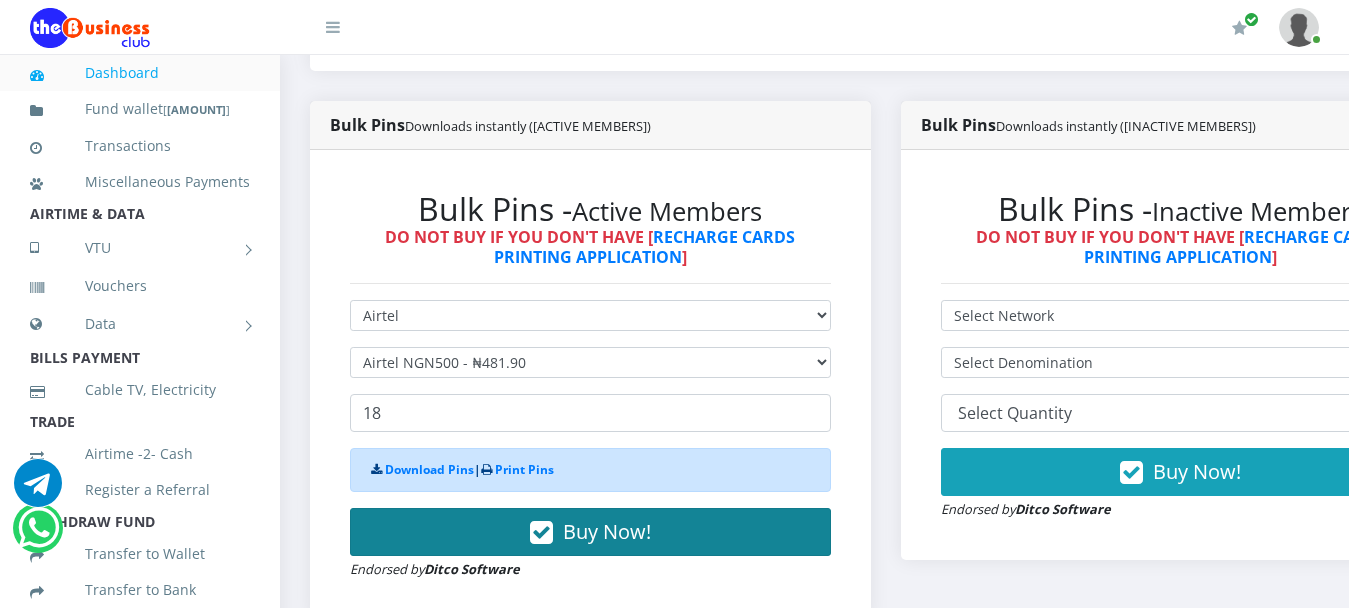 click on "Buy Now!" at bounding box center [590, 532] 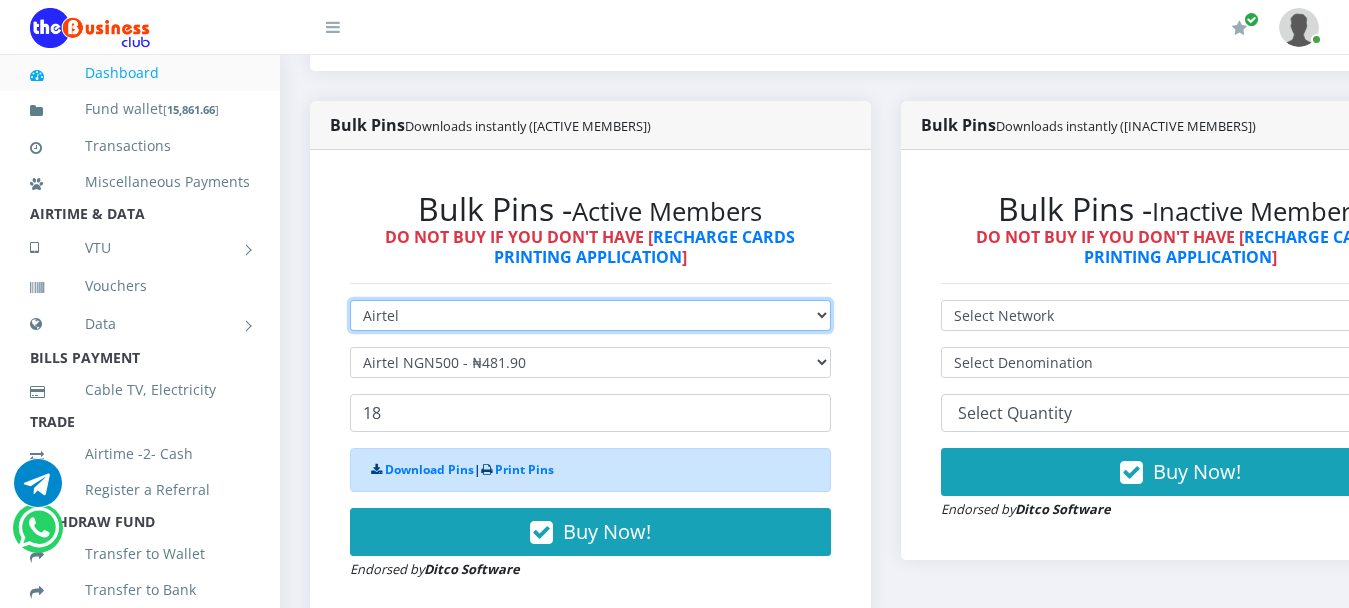 click on "Select Network
MTN
Globacom
9Mobile
Airtel" at bounding box center (590, 315) 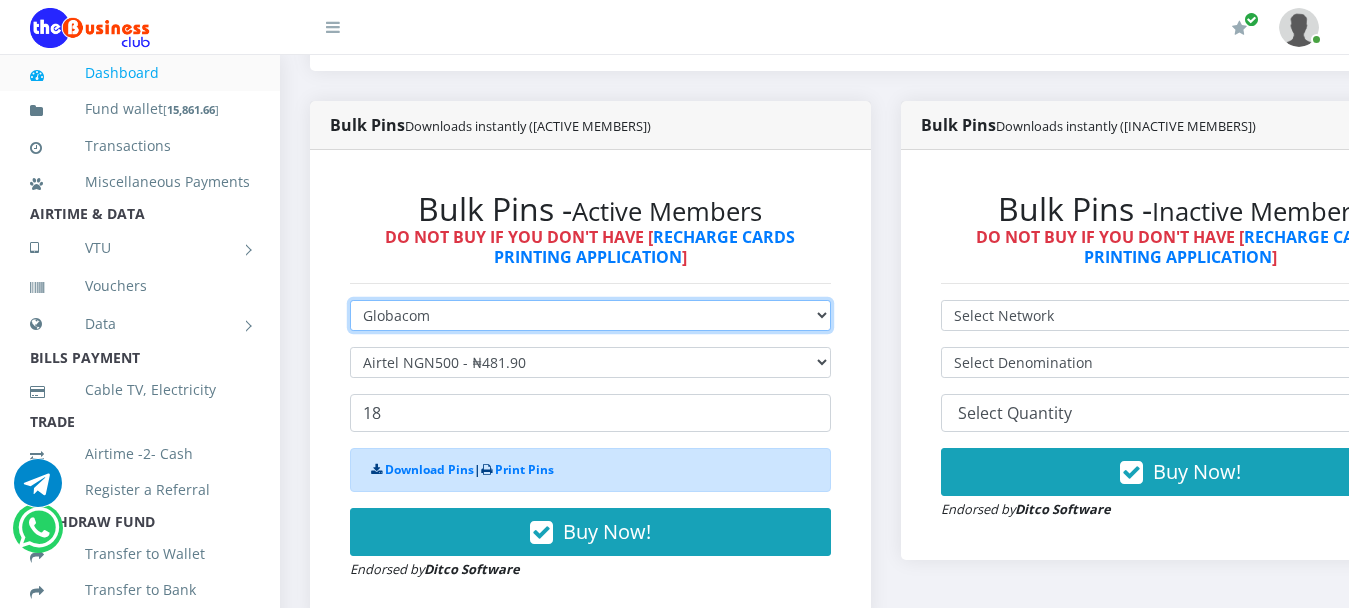 click on "Select Network
MTN
Globacom
9Mobile
Airtel" at bounding box center (590, 315) 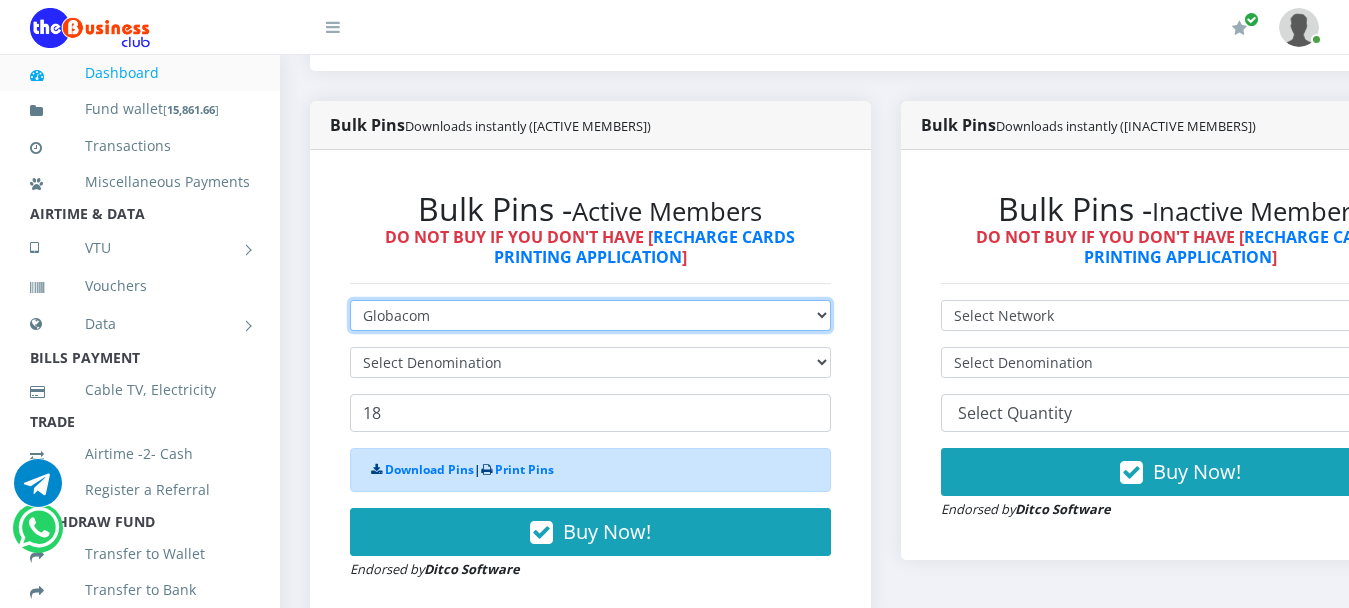 type 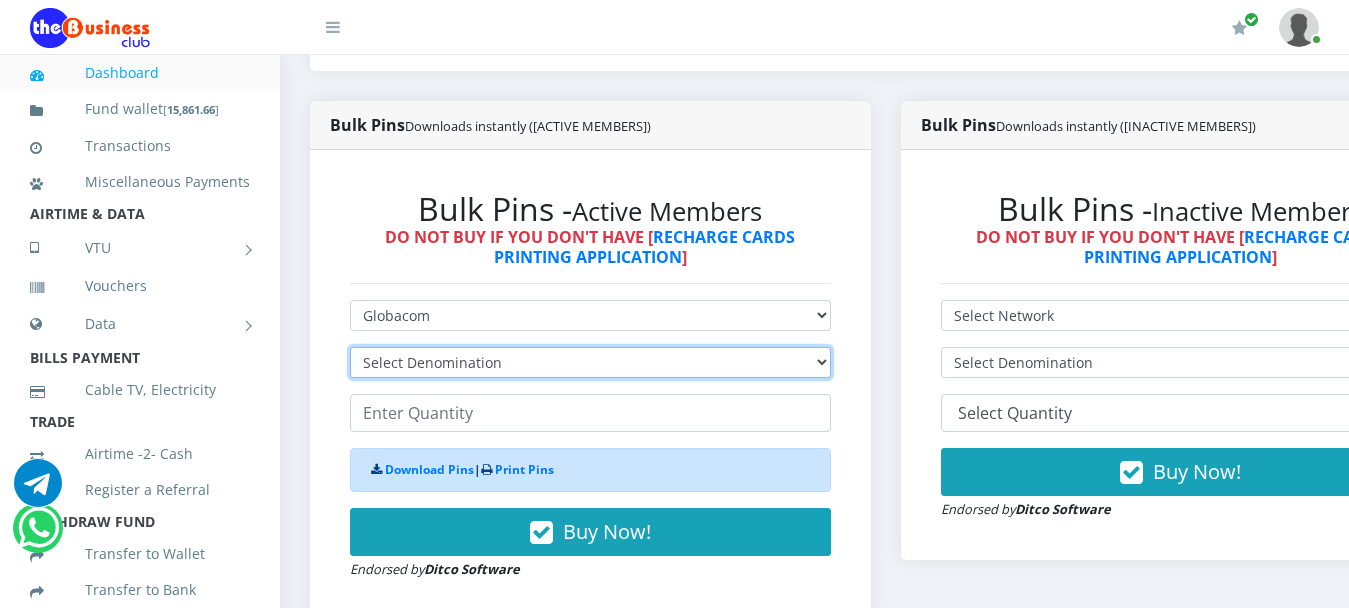 click on "Select Denomination Glo NGN100 - ₦96.55 Glo NGN200 - ₦193.10 Glo NGN500 - ₦482.75 Glo NGN1000 - ₦965.50" at bounding box center (590, 362) 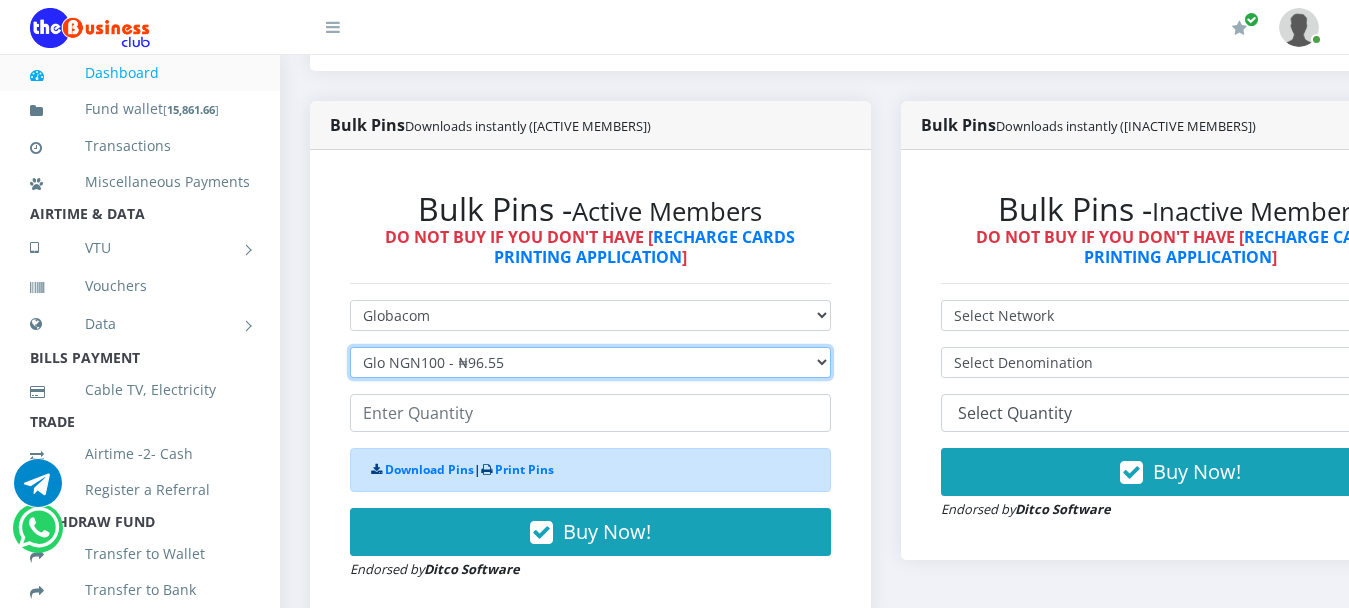 click on "Select Denomination Glo NGN100 - ₦96.55 Glo NGN200 - ₦193.10 Glo NGN500 - ₦482.75 Glo NGN1000 - ₦965.50" at bounding box center (590, 362) 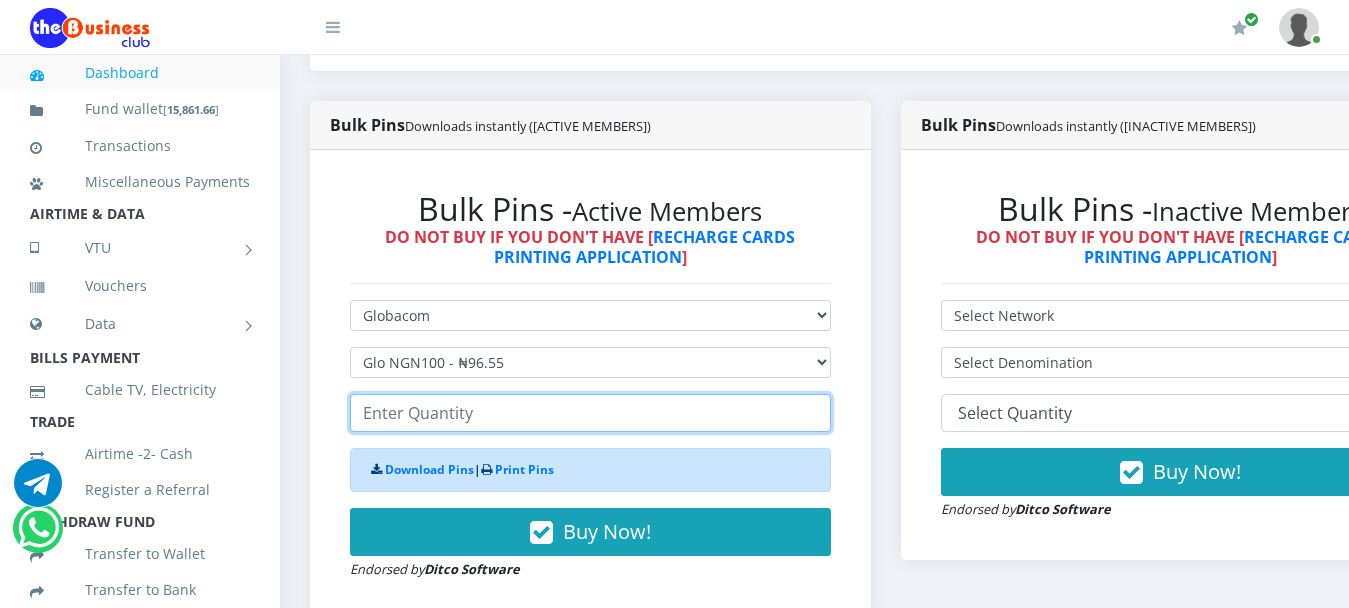click at bounding box center [590, 413] 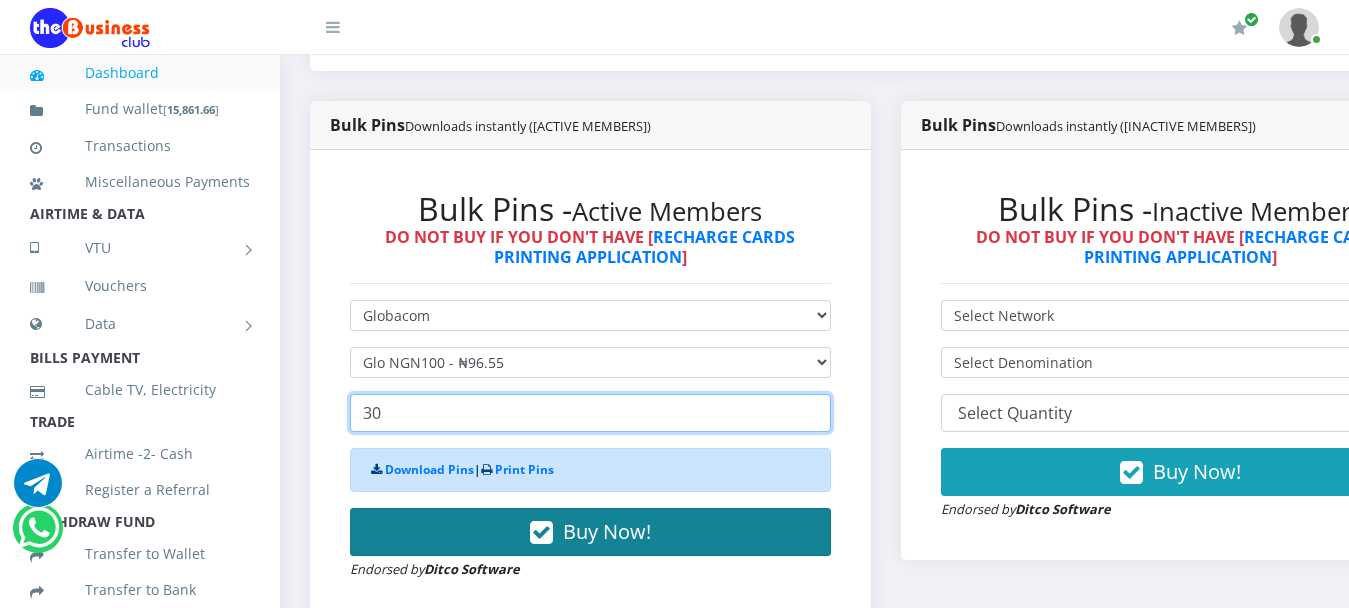 type on "30" 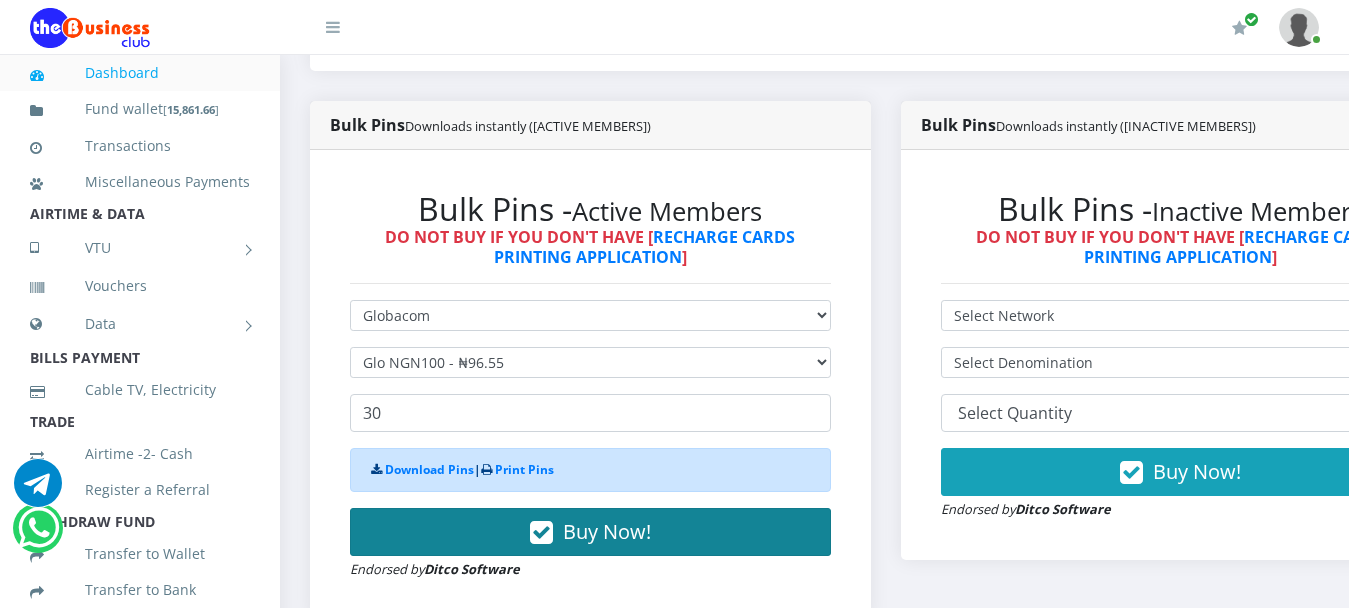 click on "Buy Now!" at bounding box center [607, 531] 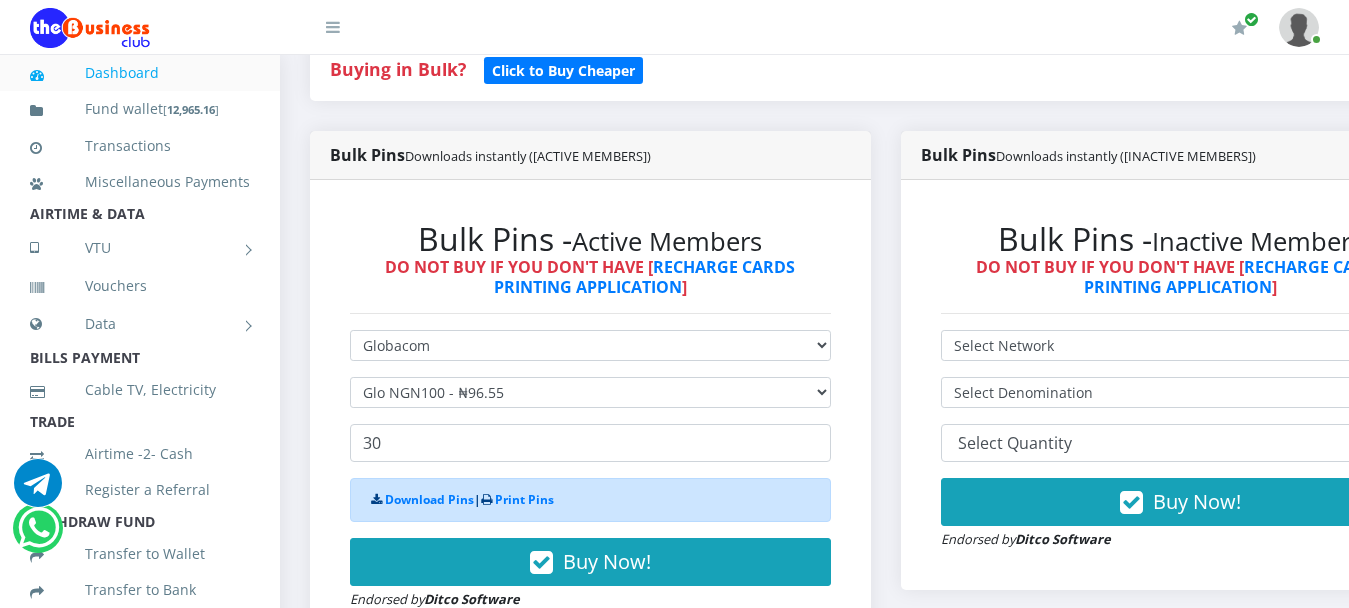 scroll, scrollTop: 500, scrollLeft: 0, axis: vertical 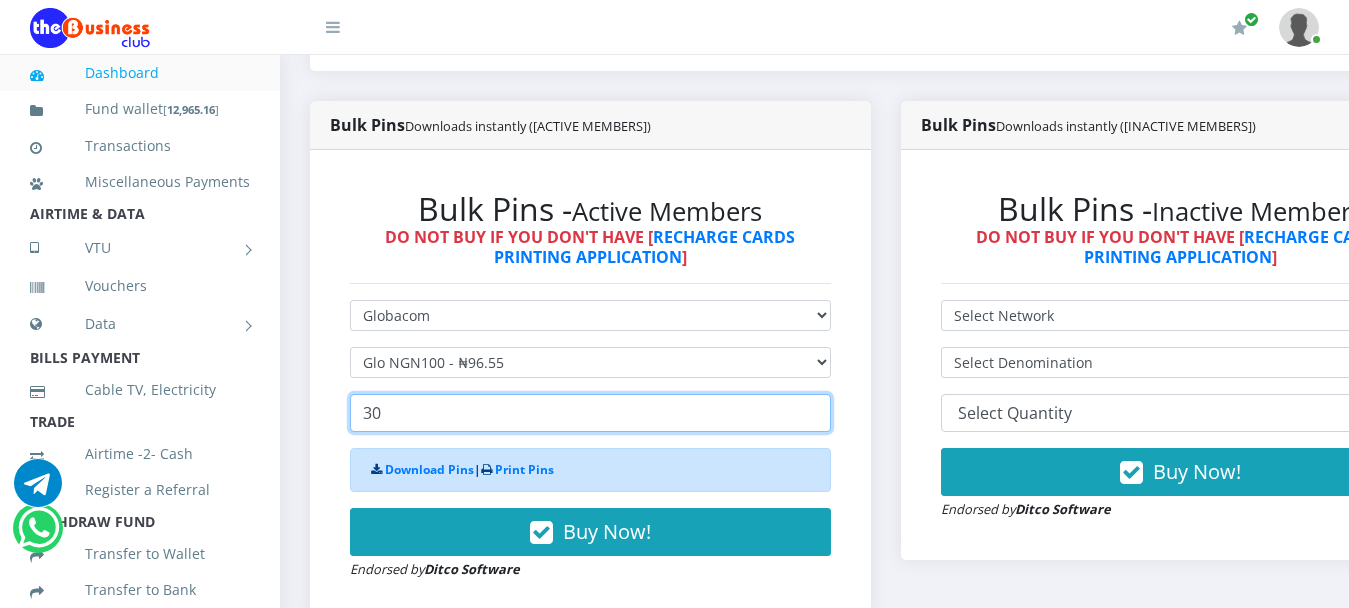 click on "30" at bounding box center [590, 413] 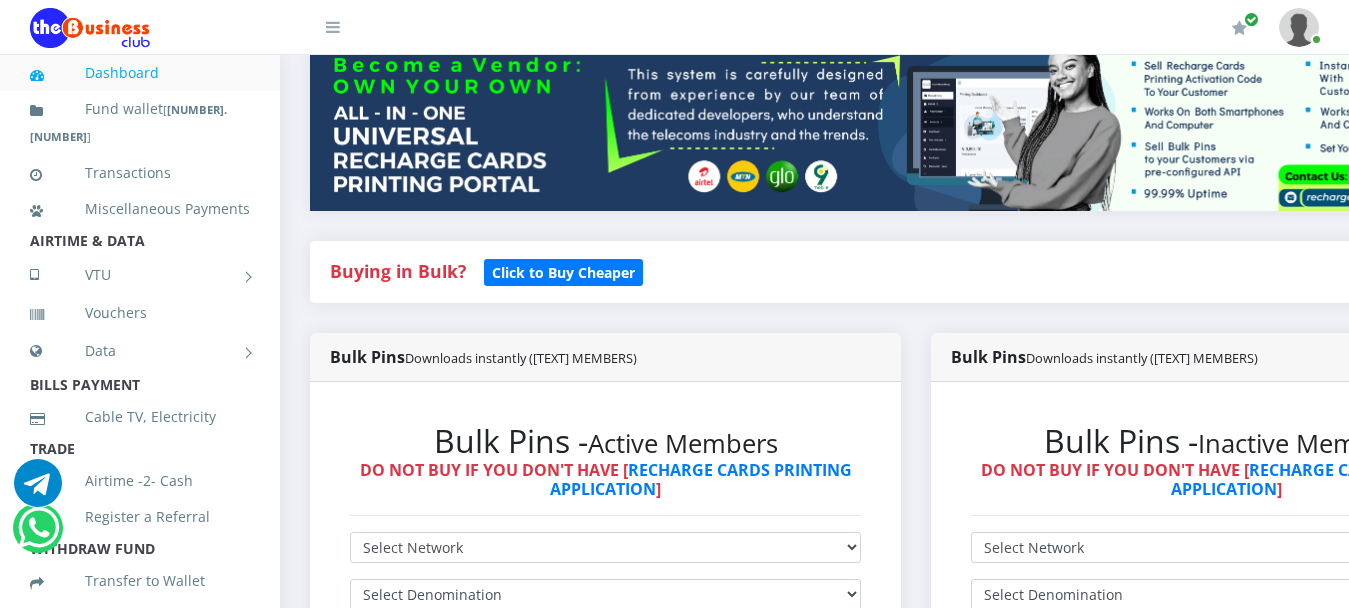 scroll, scrollTop: 400, scrollLeft: 0, axis: vertical 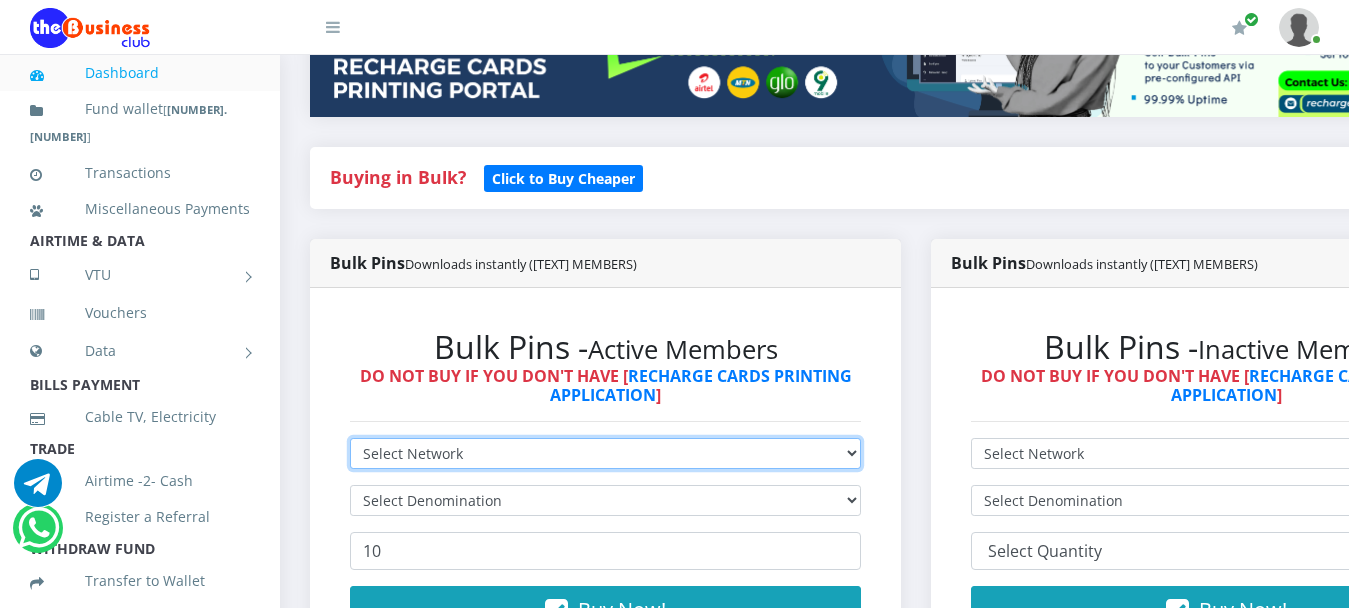 click on "Select Network
MTN
Globacom
9Mobile
Airtel" at bounding box center [605, 453] 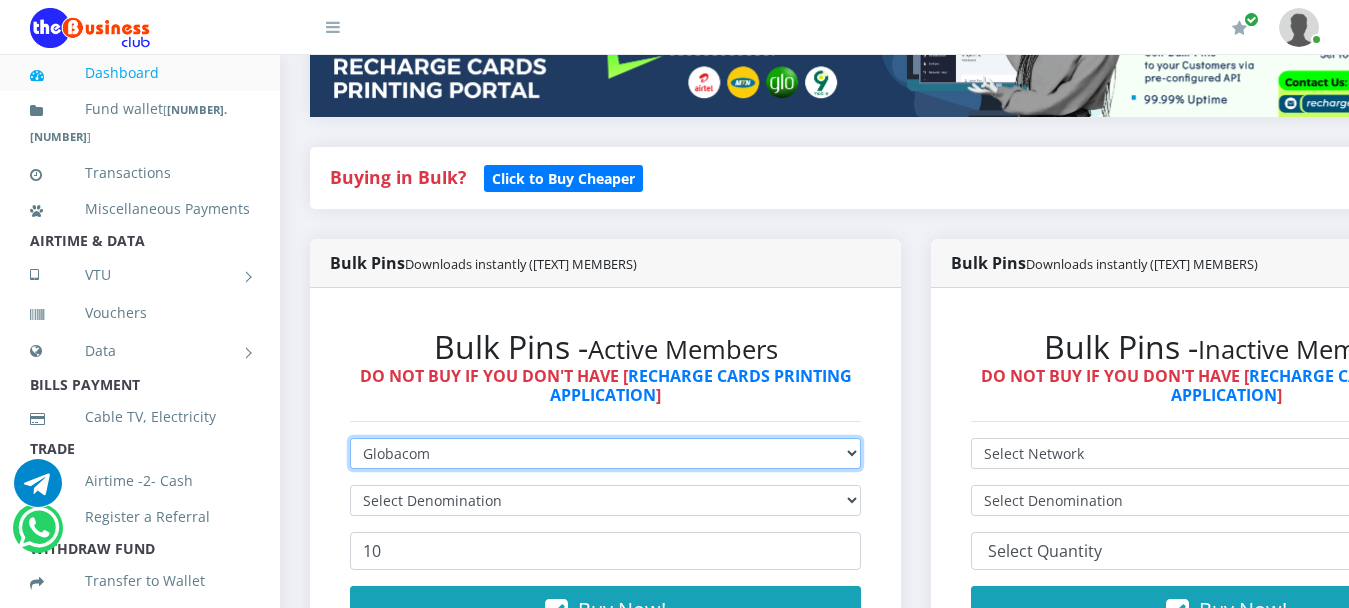 click on "Select Network
MTN
Globacom
9Mobile
Airtel" at bounding box center [605, 453] 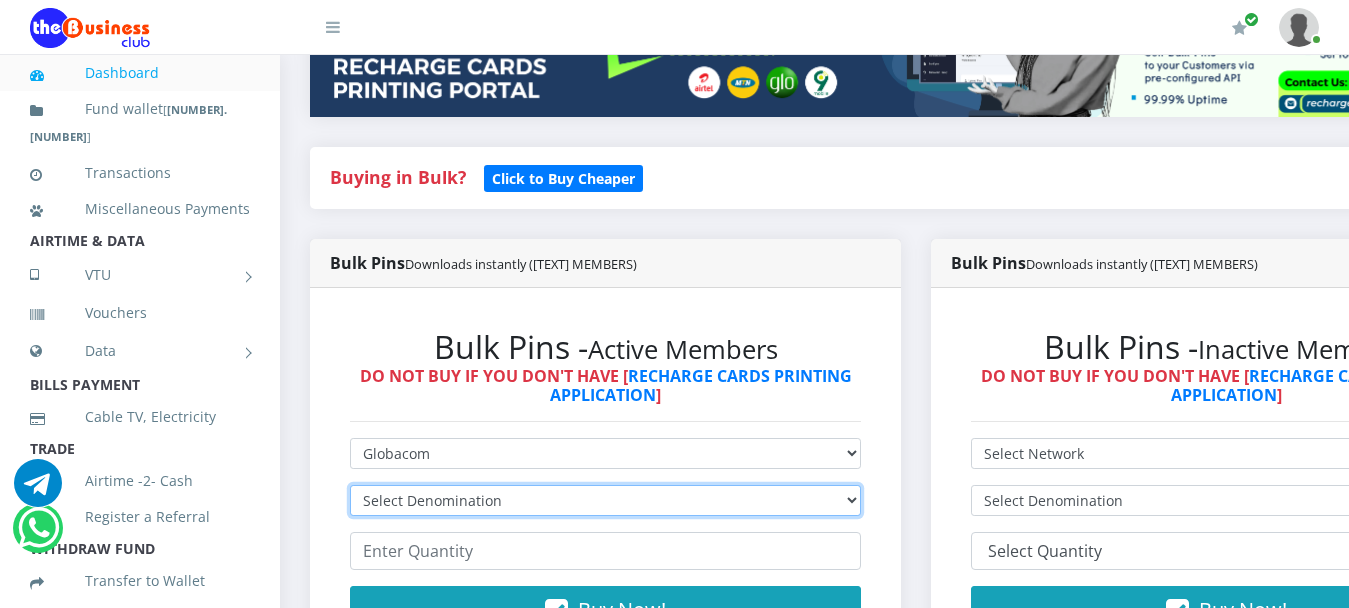 click on "Select Denomination Glo NGN100 - ₦96.55 Glo NGN200 - ₦193.10 Glo NGN500 - ₦482.75 Glo NGN1000 - ₦965.50" at bounding box center (605, 500) 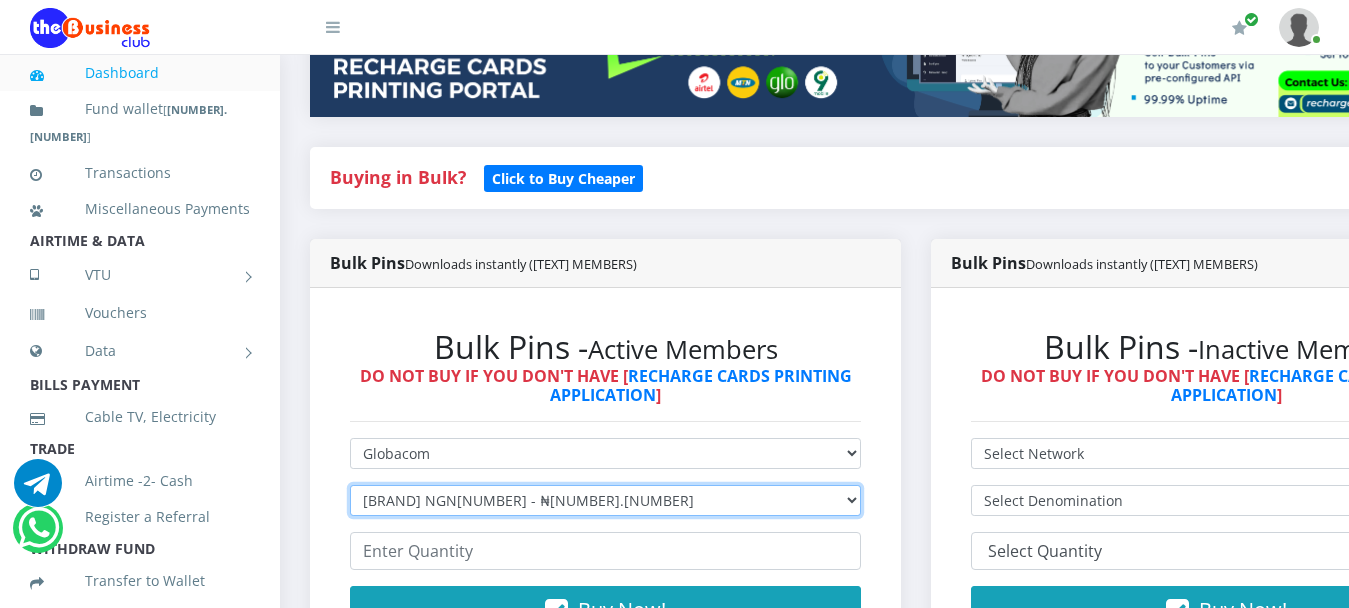 click on "Select Denomination Glo NGN100 - ₦96.55 Glo NGN200 - ₦193.10 Glo NGN500 - ₦482.75 Glo NGN1000 - ₦965.50" at bounding box center (605, 500) 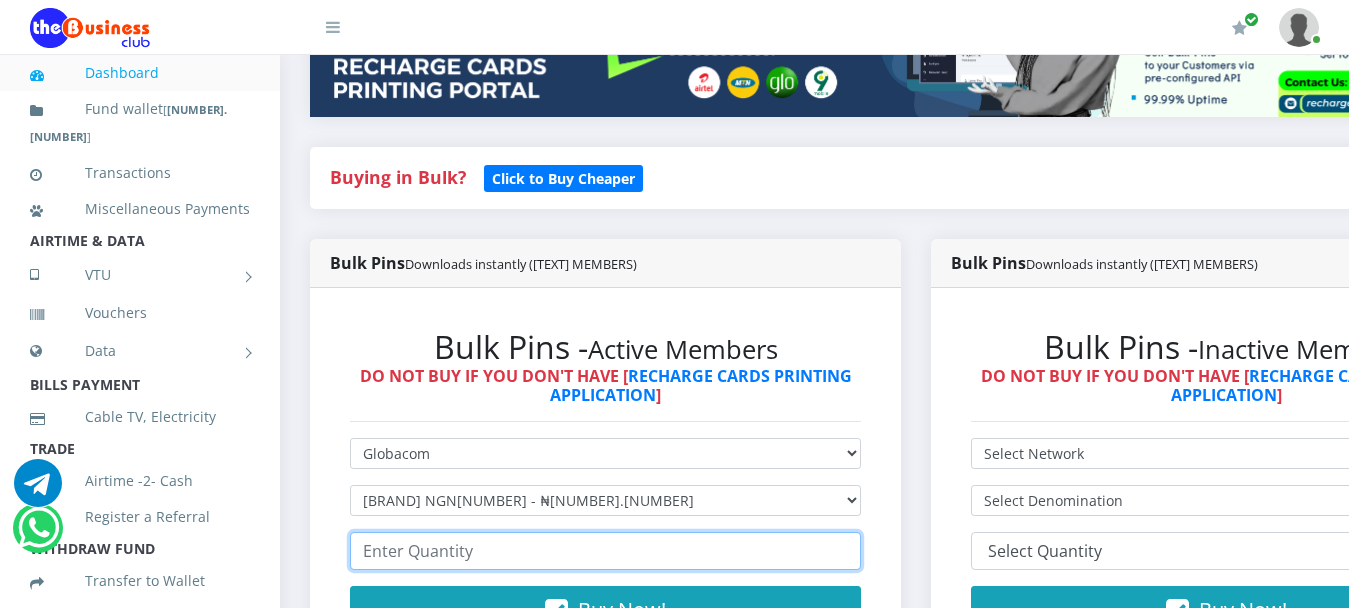 click at bounding box center [605, 551] 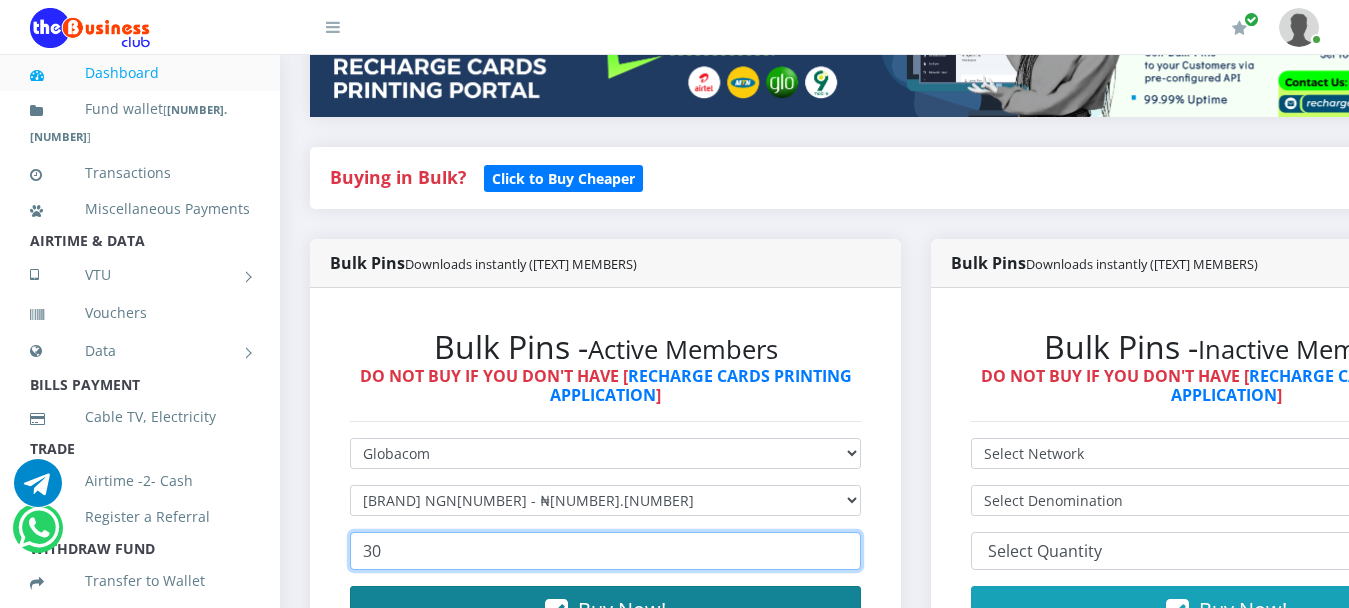 type on "30" 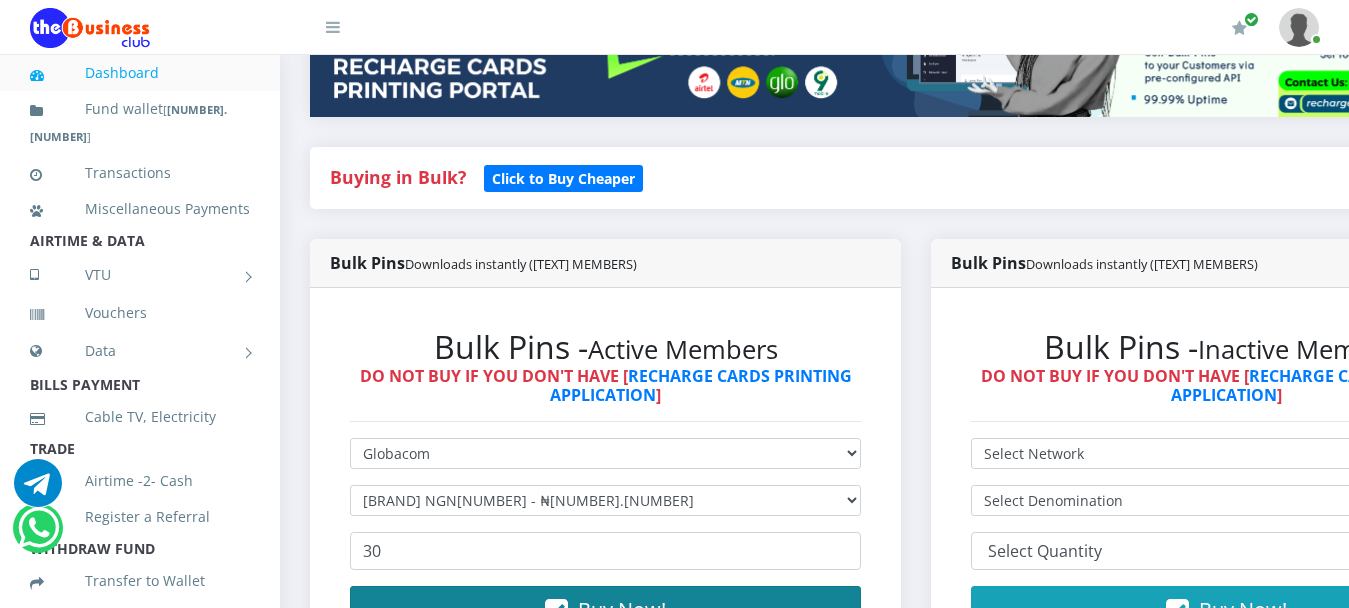 click on "Buy Now!" at bounding box center [622, 609] 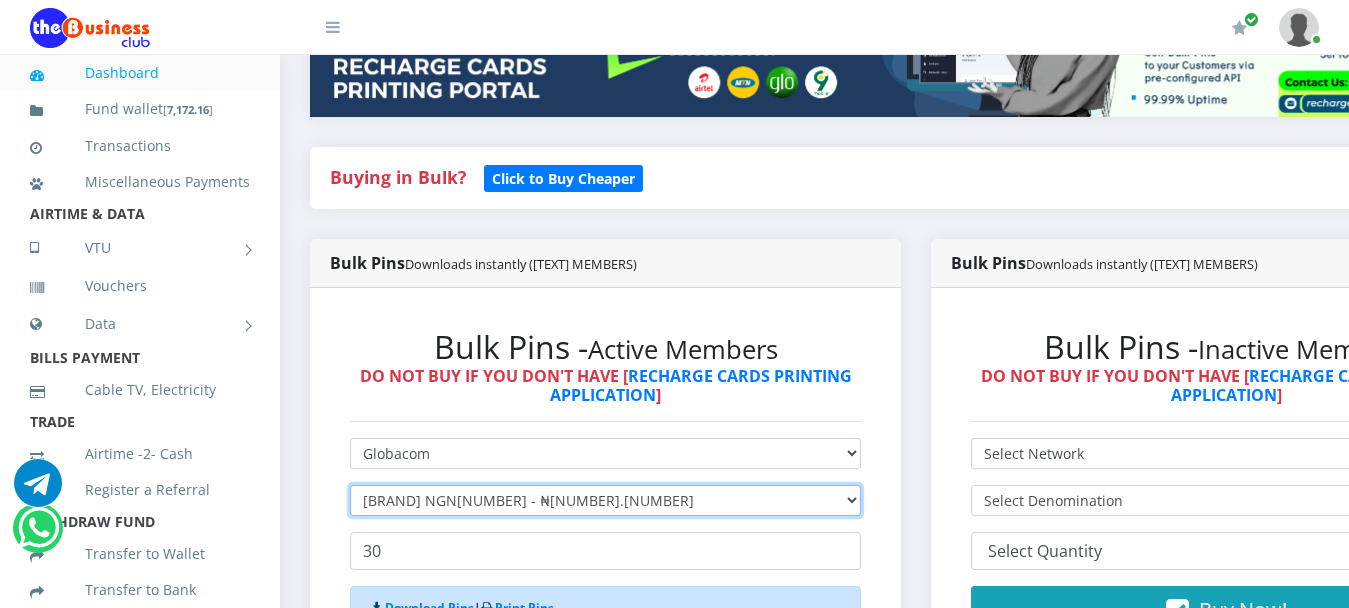 click on "Select Denomination Glo NGN100 - ₦96.55 Glo NGN200 - ₦193.10 Glo NGN500 - ₦482.75 Glo NGN1000 - ₦965.50" at bounding box center (605, 500) 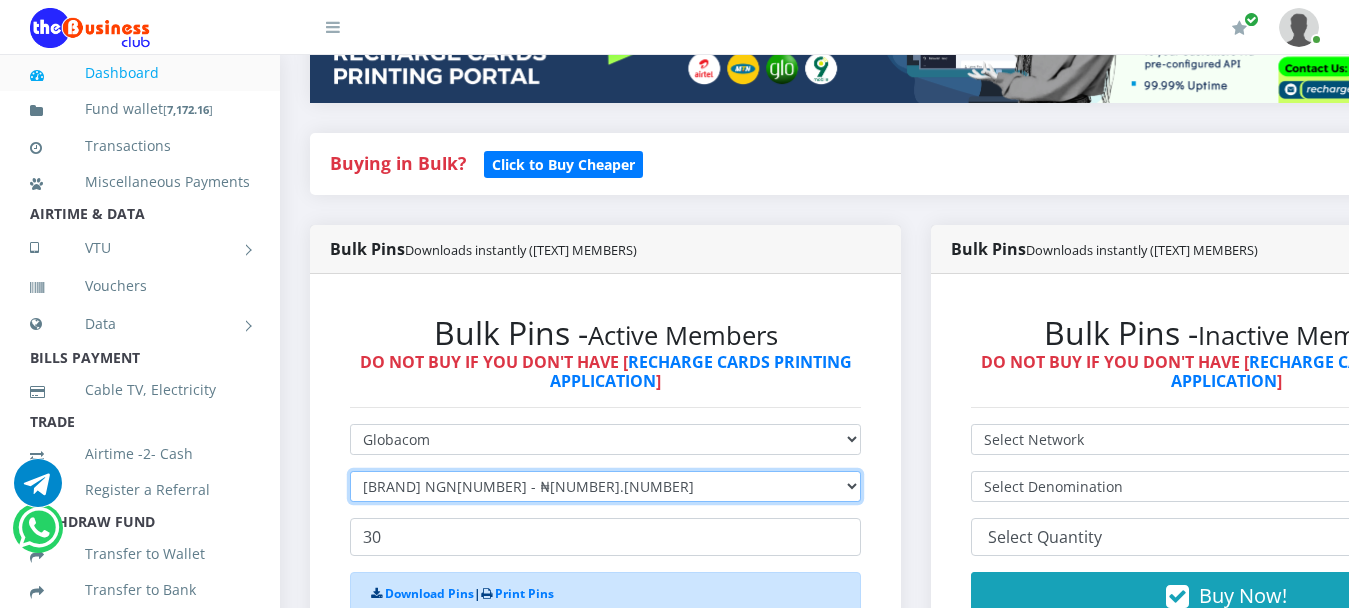 scroll, scrollTop: 500, scrollLeft: 0, axis: vertical 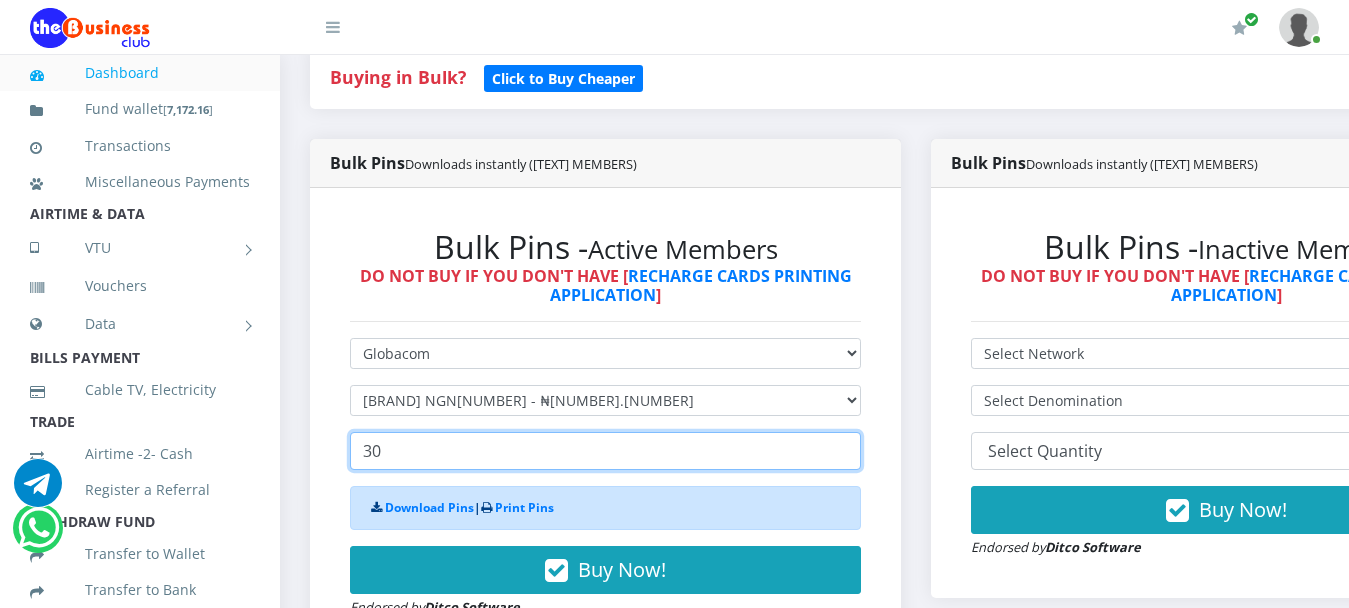 drag, startPoint x: 412, startPoint y: 389, endPoint x: 287, endPoint y: 383, distance: 125.14392 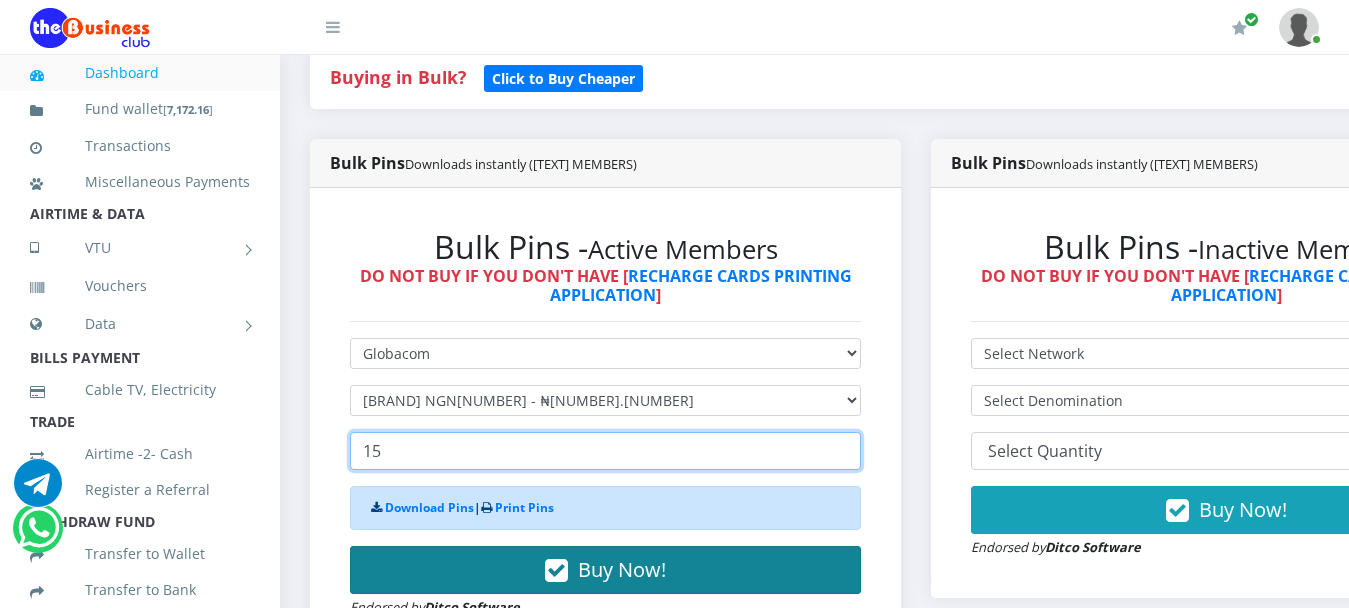 type on "15" 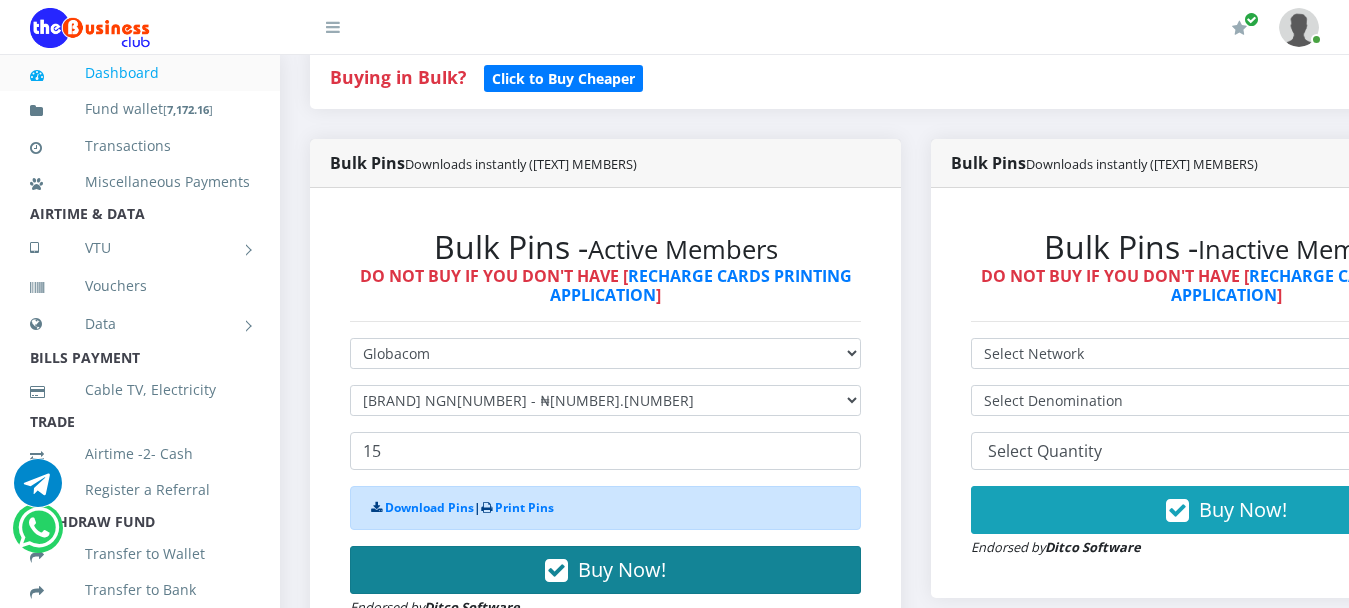 type 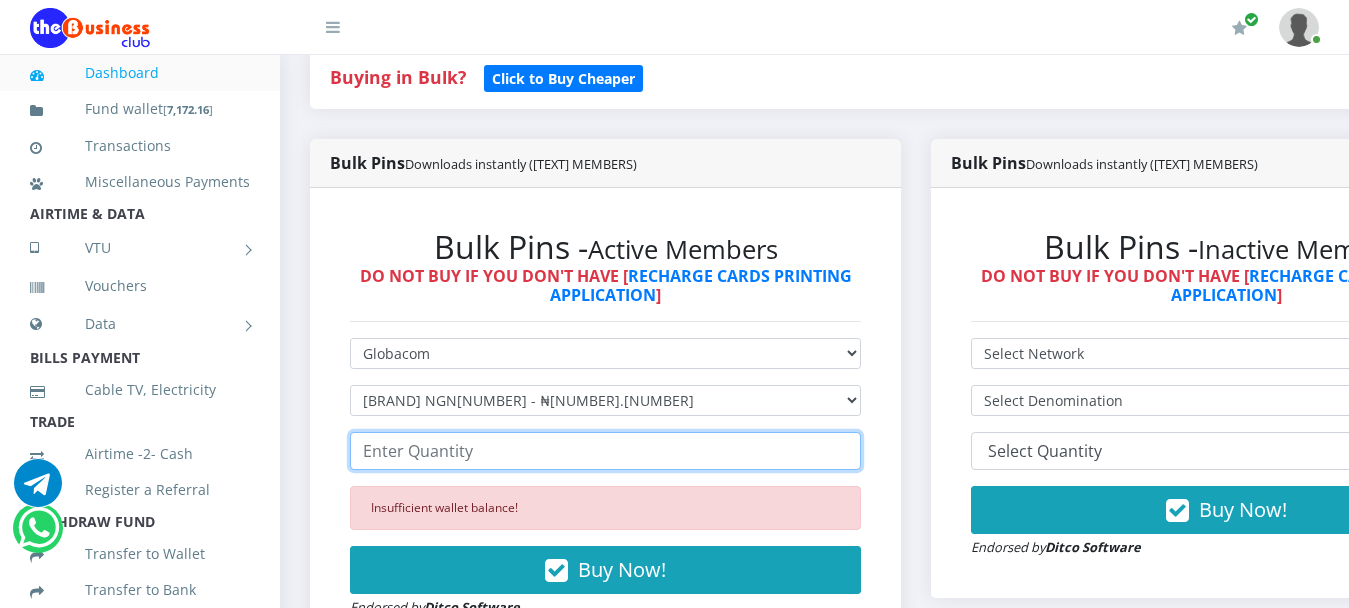 drag, startPoint x: 401, startPoint y: 389, endPoint x: 326, endPoint y: 388, distance: 75.00667 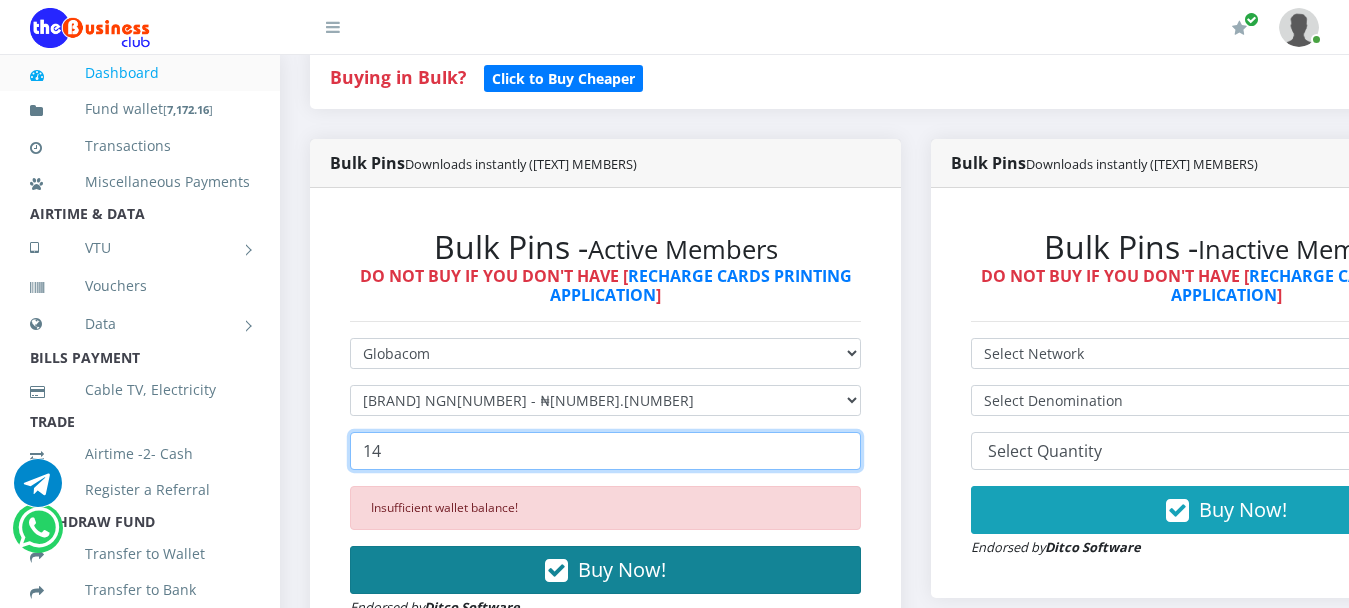 type on "14" 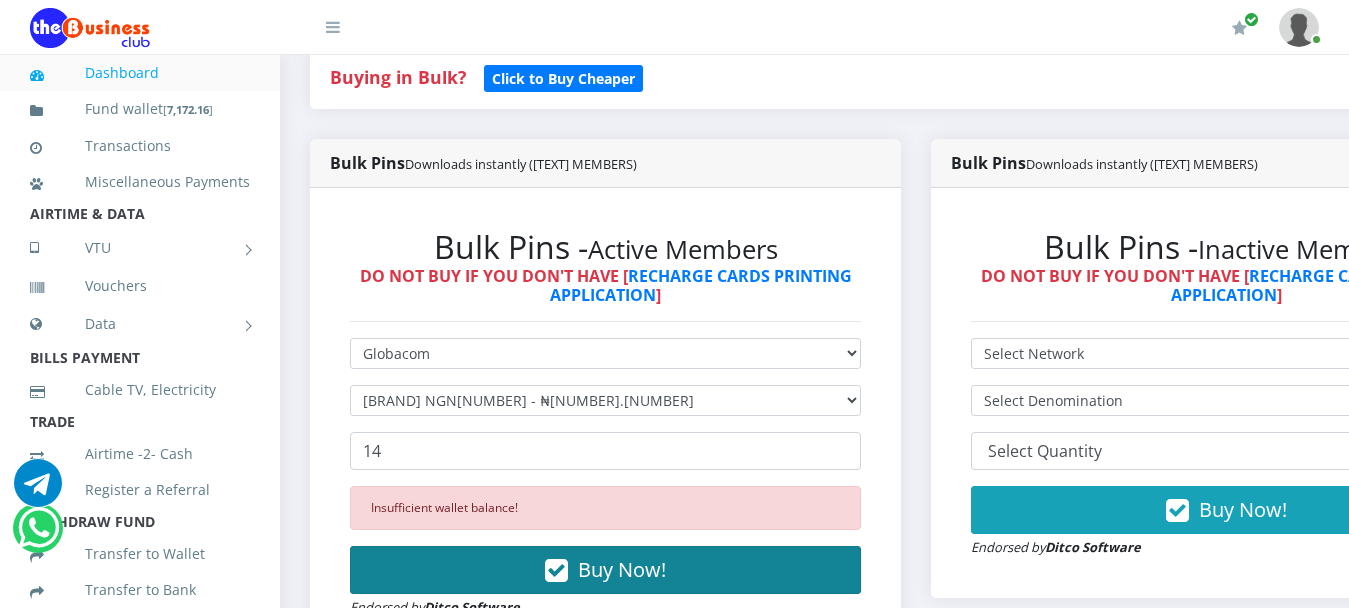 click on "Buy Now!" at bounding box center [622, 569] 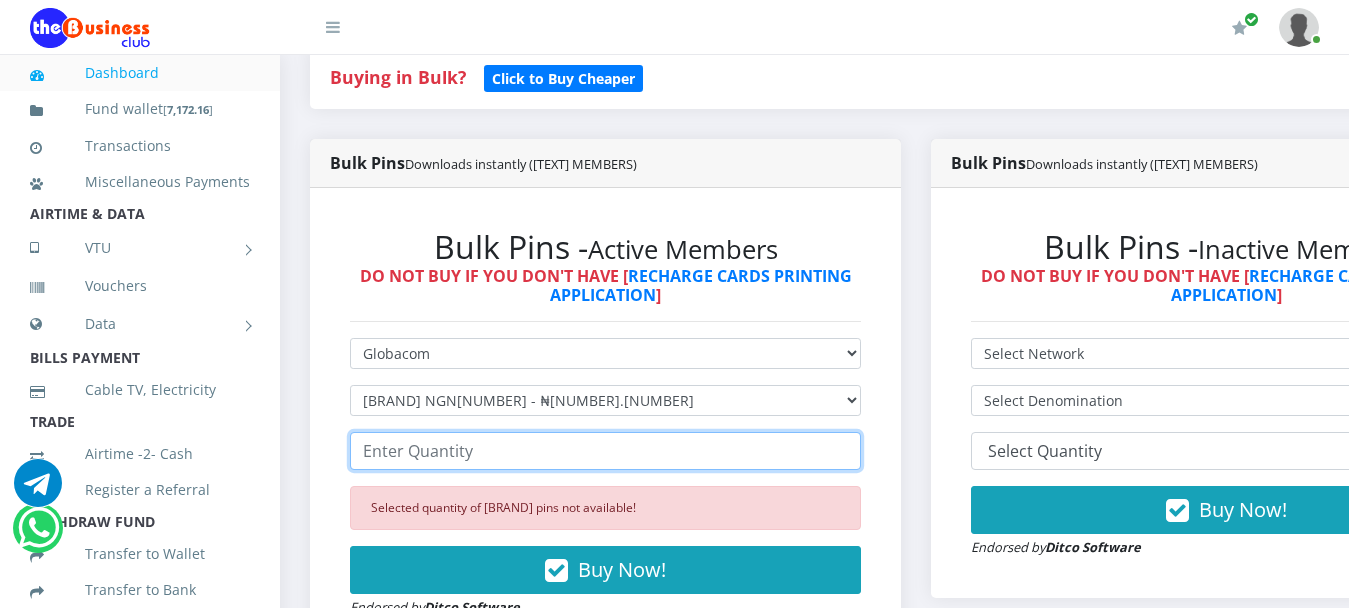 drag, startPoint x: 487, startPoint y: 396, endPoint x: 311, endPoint y: 385, distance: 176.34341 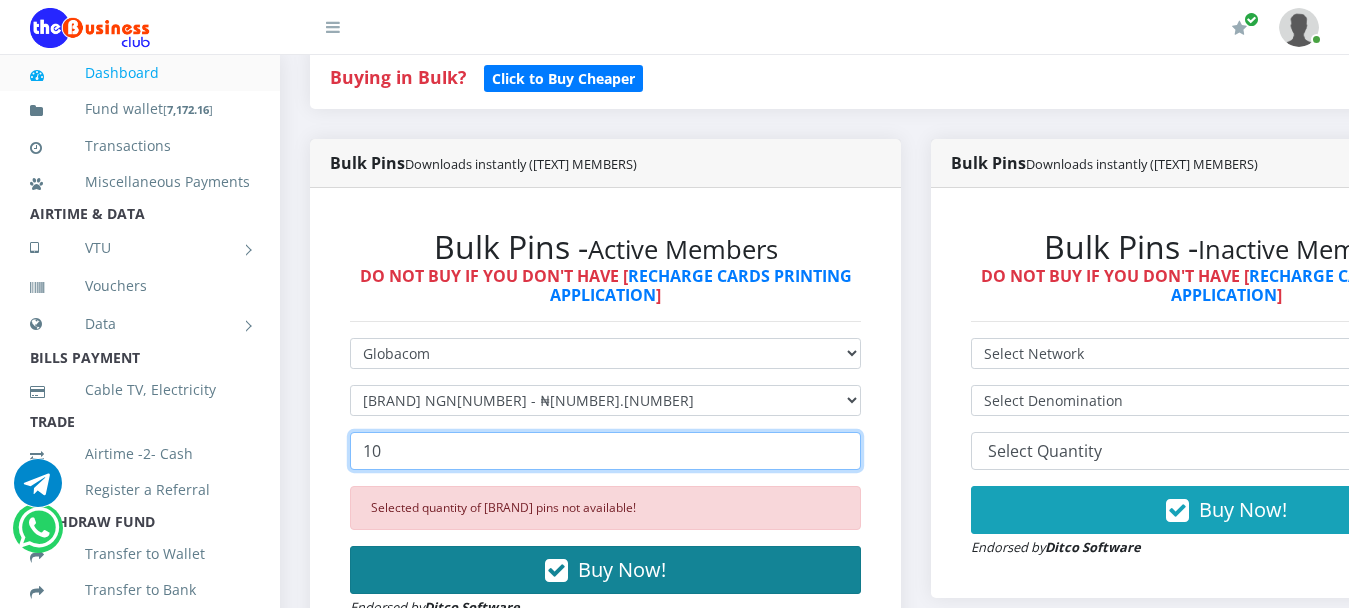 type on "10" 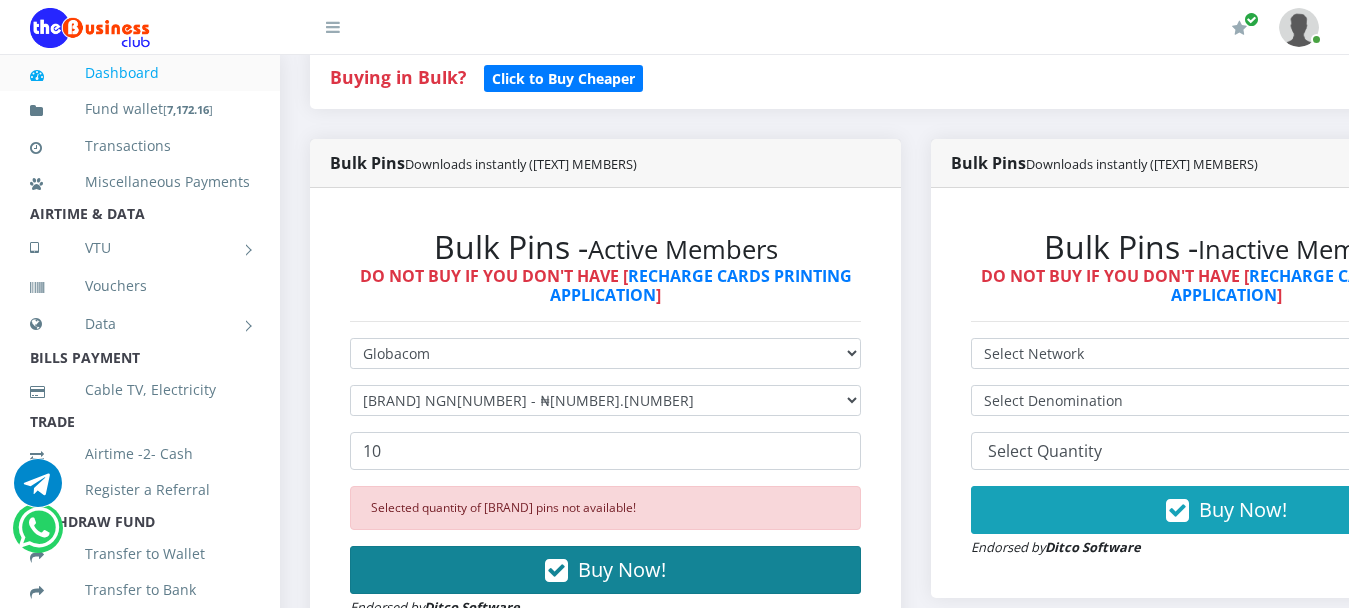 click on "Buy Now!" at bounding box center [622, 569] 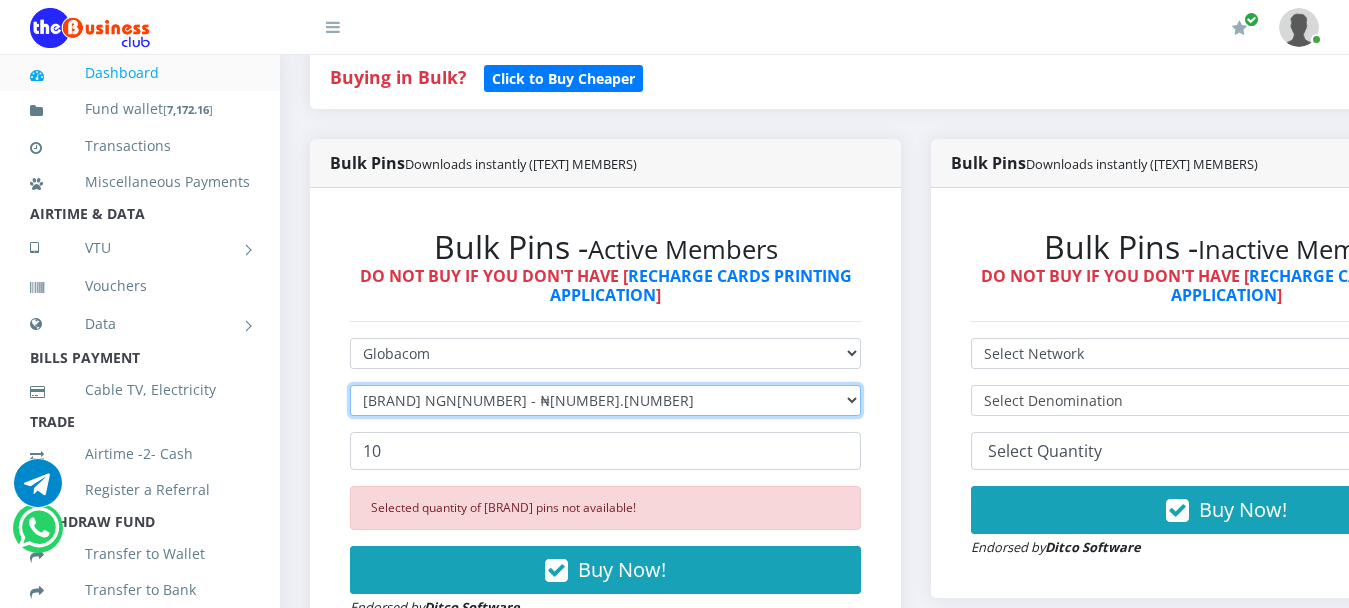 click on "Select Denomination Glo NGN100 - ₦96.55 Glo NGN200 - ₦193.10 Glo NGN500 - ₦482.75 Glo NGN1000 - ₦965.50" at bounding box center [605, 400] 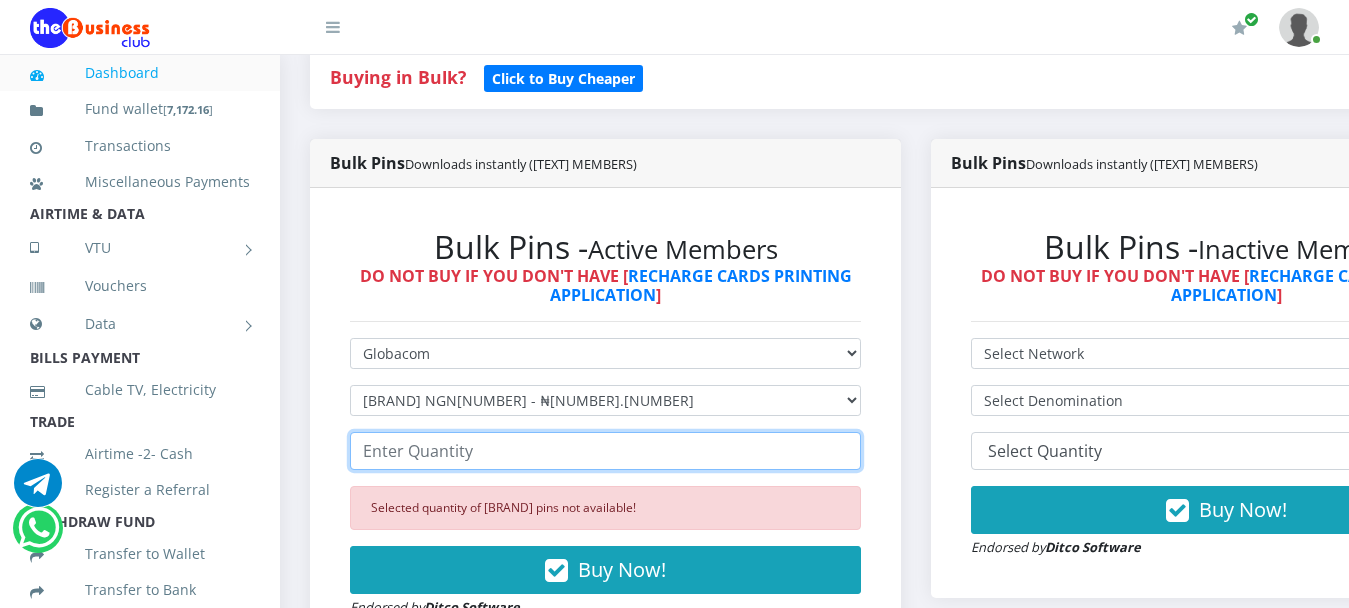 drag, startPoint x: 462, startPoint y: 394, endPoint x: 334, endPoint y: 381, distance: 128.65846 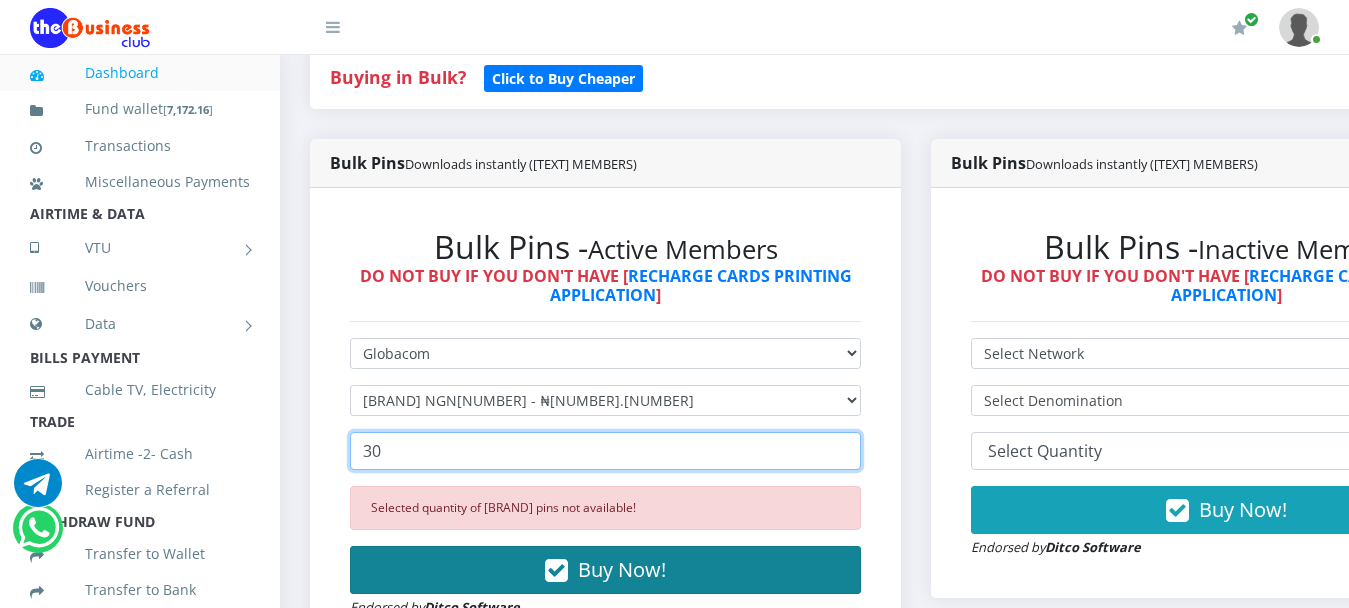 type on "30" 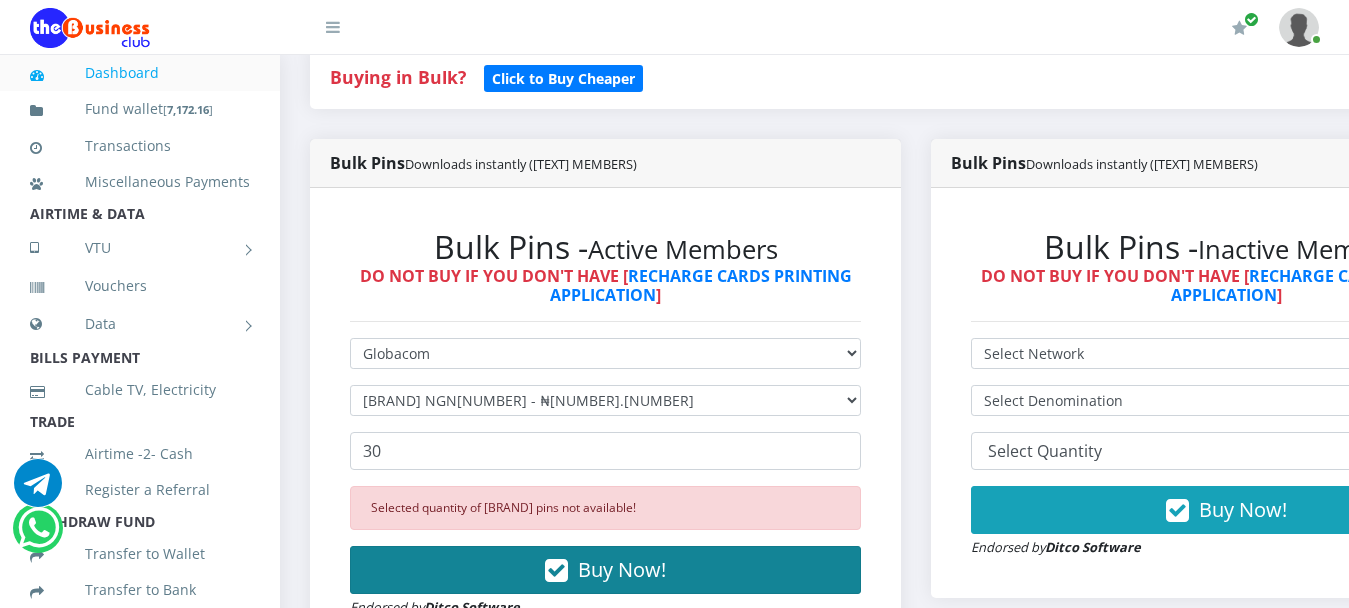 click on "Buy Now!" at bounding box center (622, 569) 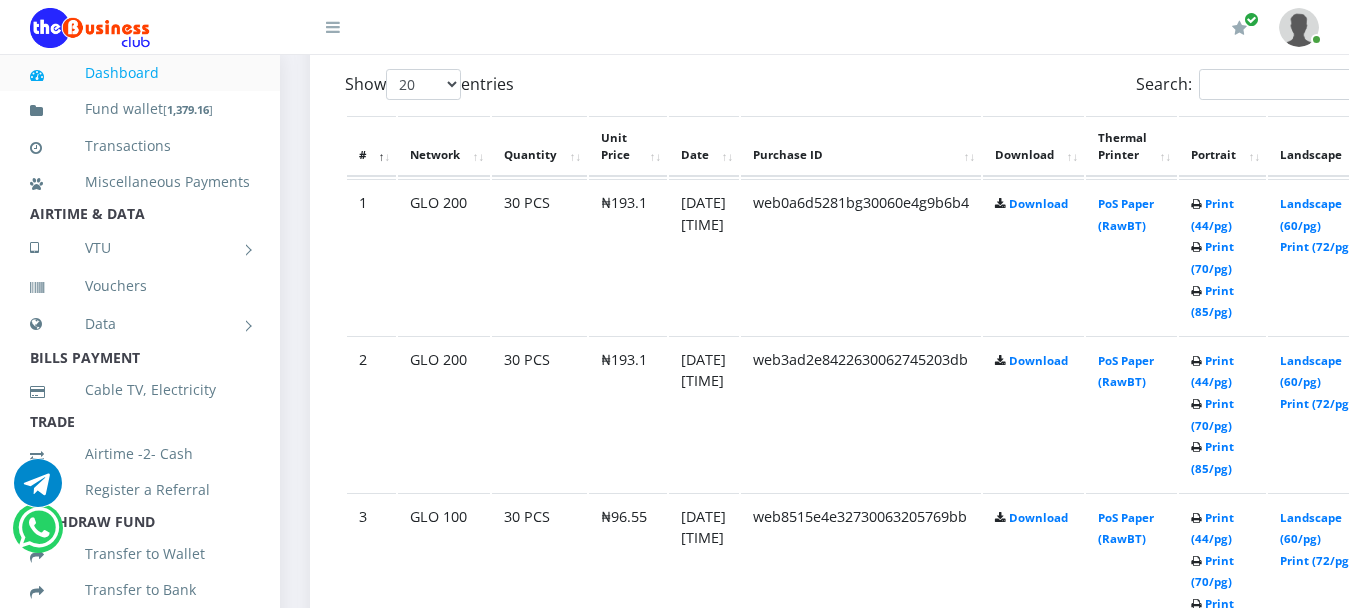 scroll, scrollTop: 1102, scrollLeft: 0, axis: vertical 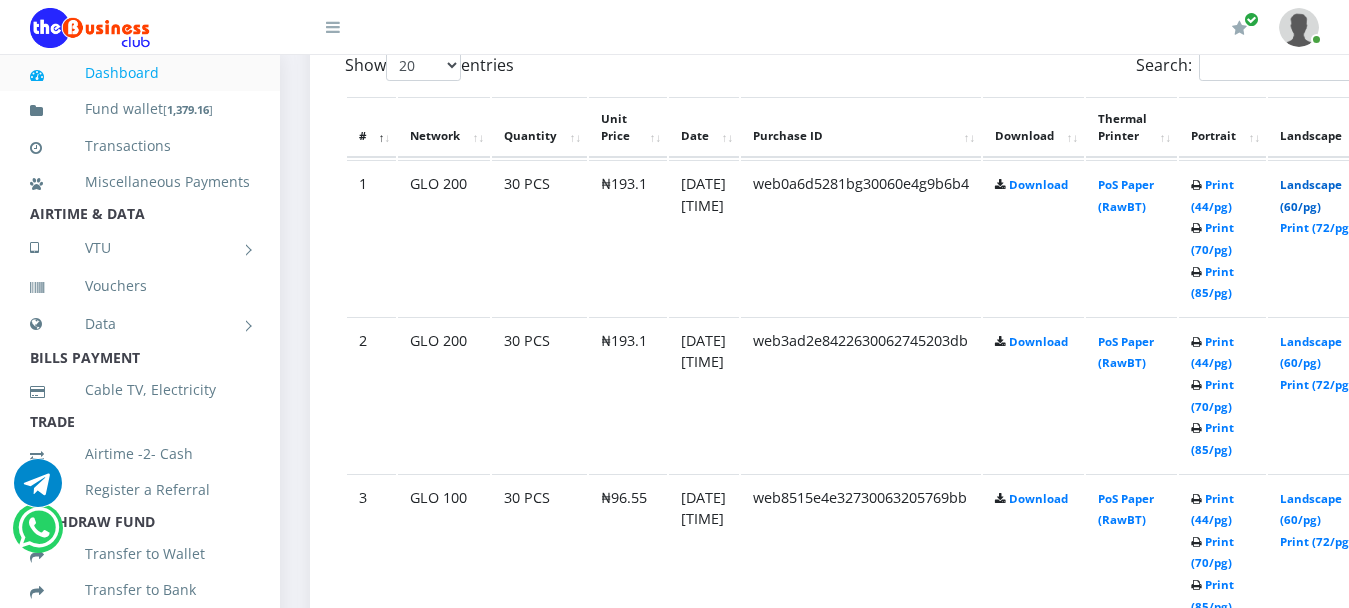 click on "Landscape (60/pg)" at bounding box center (1311, 195) 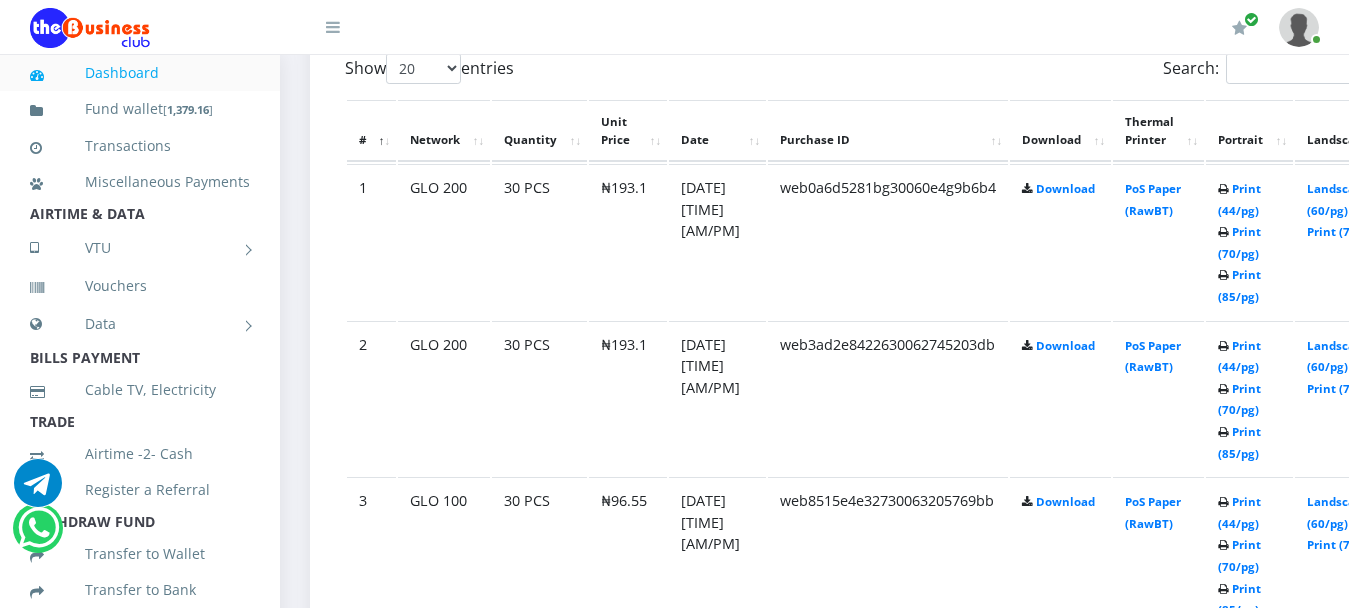 scroll, scrollTop: 1102, scrollLeft: 0, axis: vertical 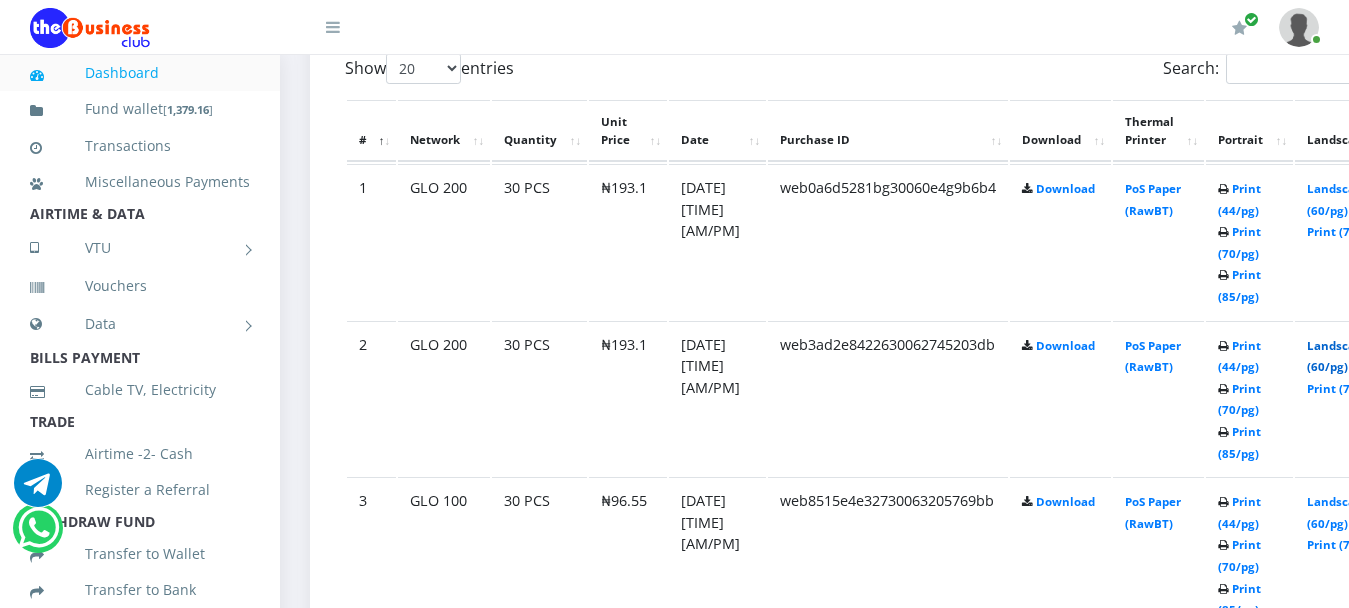 click on "Landscape (60/pg)" at bounding box center (1338, 356) 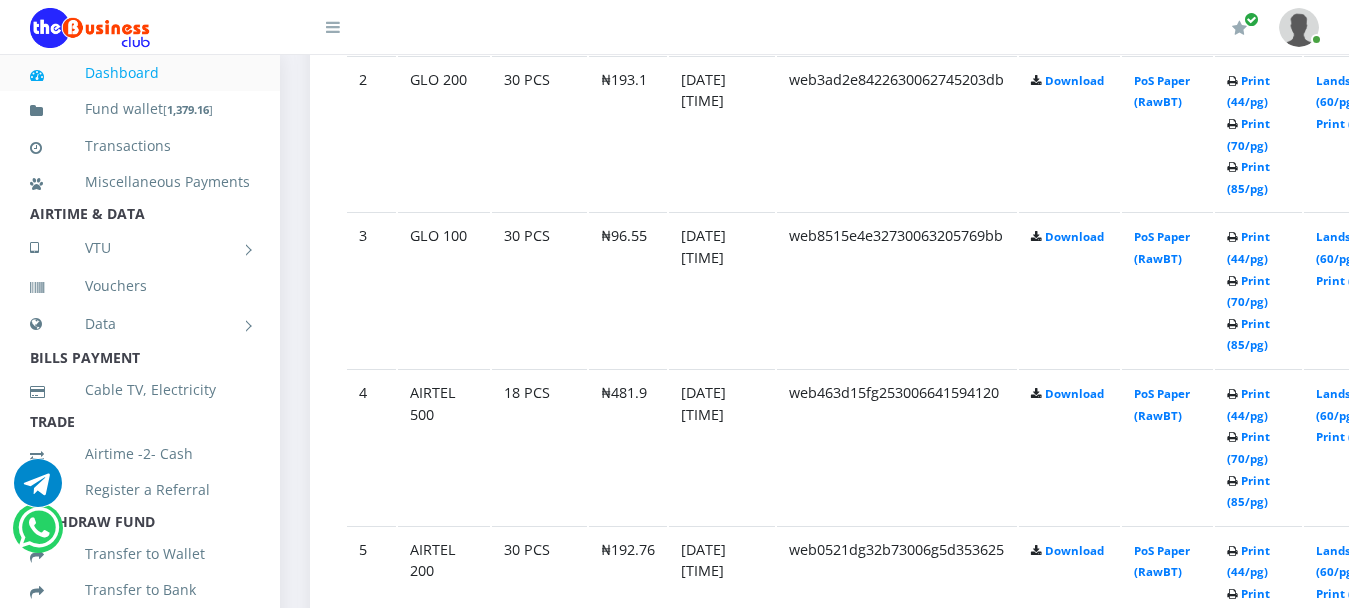 scroll, scrollTop: 1402, scrollLeft: 0, axis: vertical 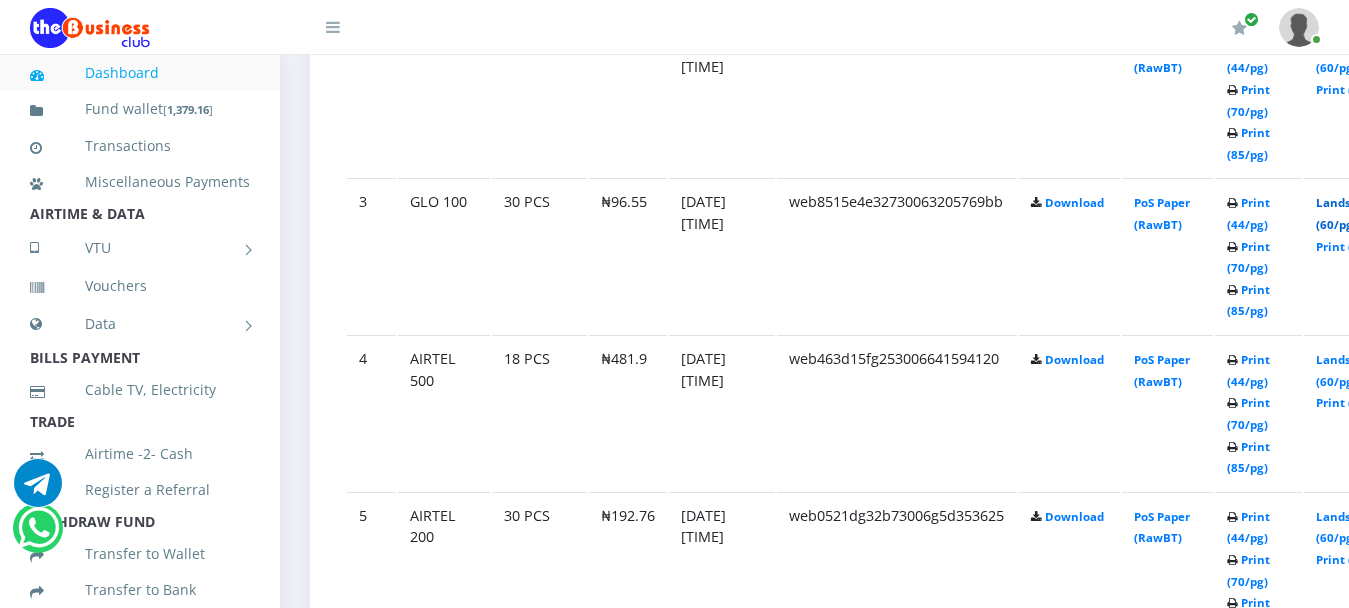 click on "Landscape (60/pg)" at bounding box center (1347, 213) 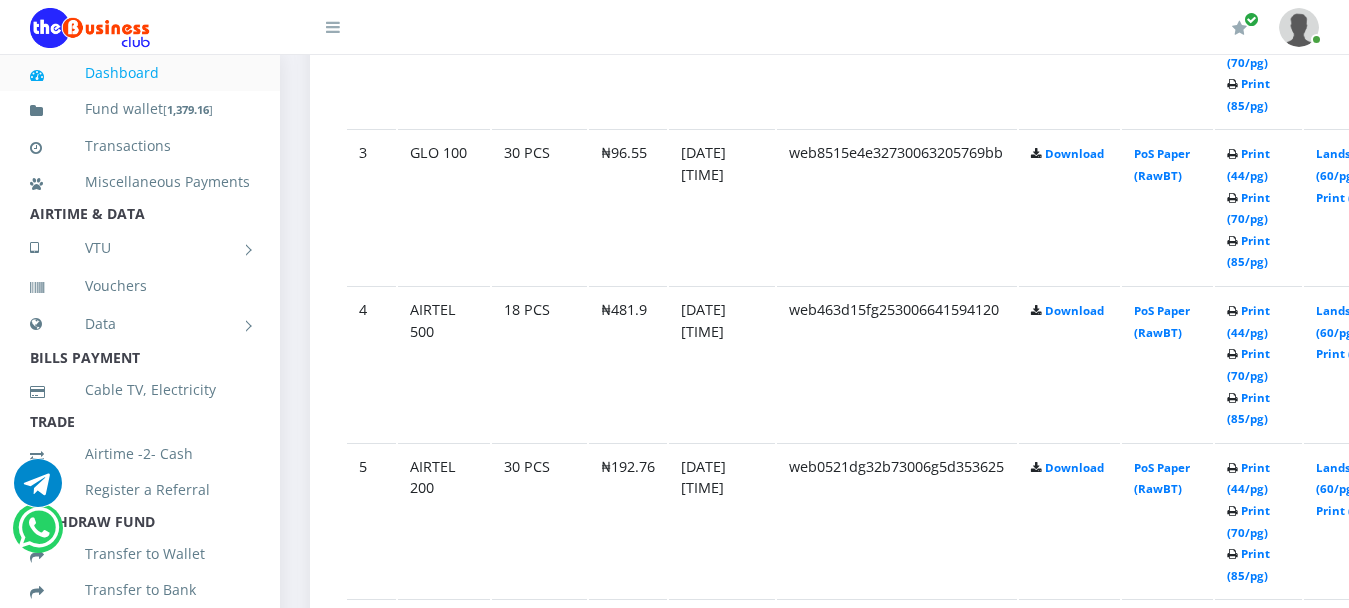 scroll, scrollTop: 1402, scrollLeft: 0, axis: vertical 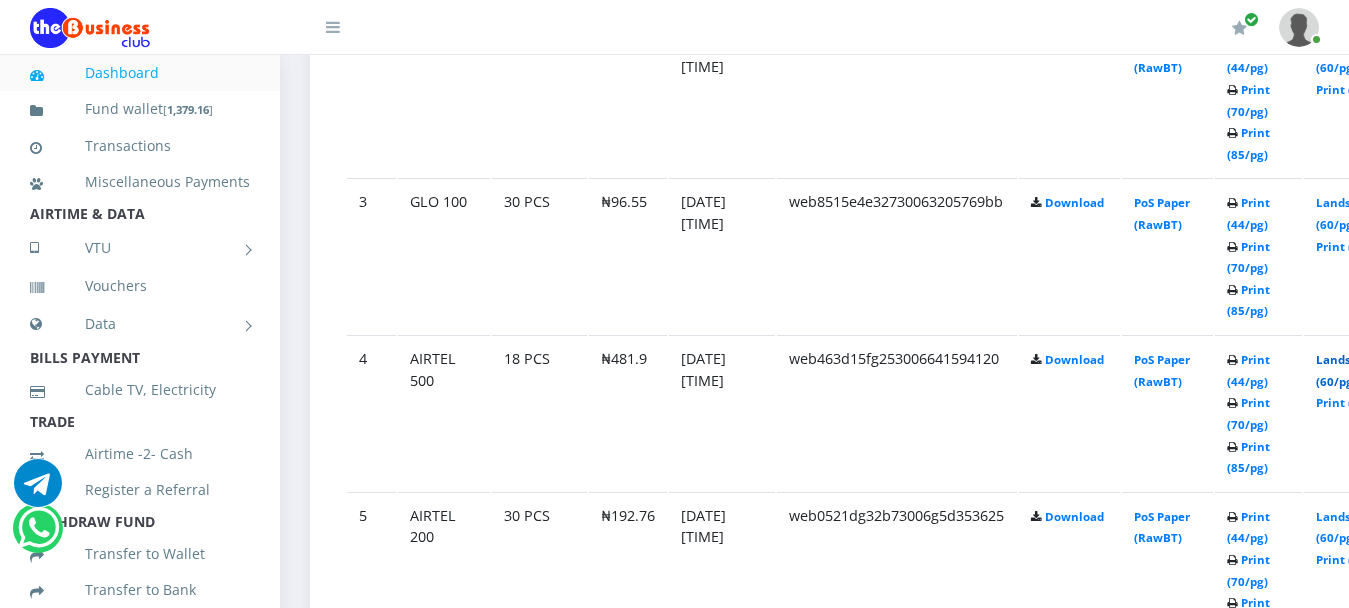 click on "Landscape (60/pg)" at bounding box center [1347, 370] 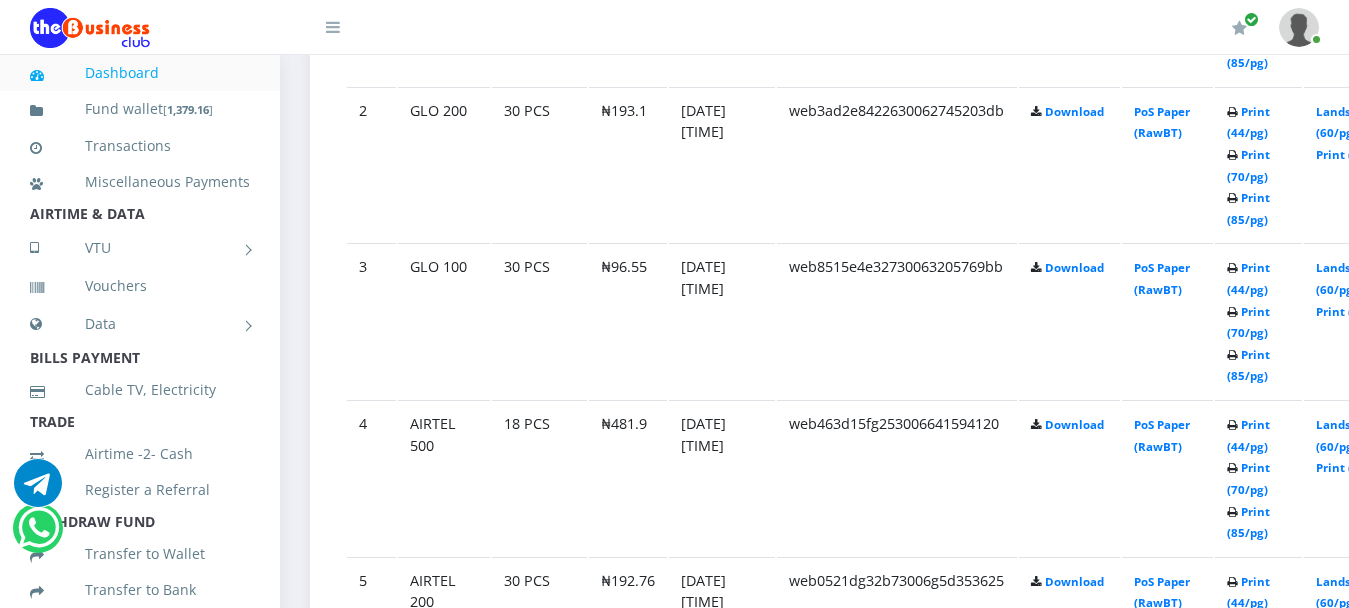 scroll, scrollTop: 1402, scrollLeft: 0, axis: vertical 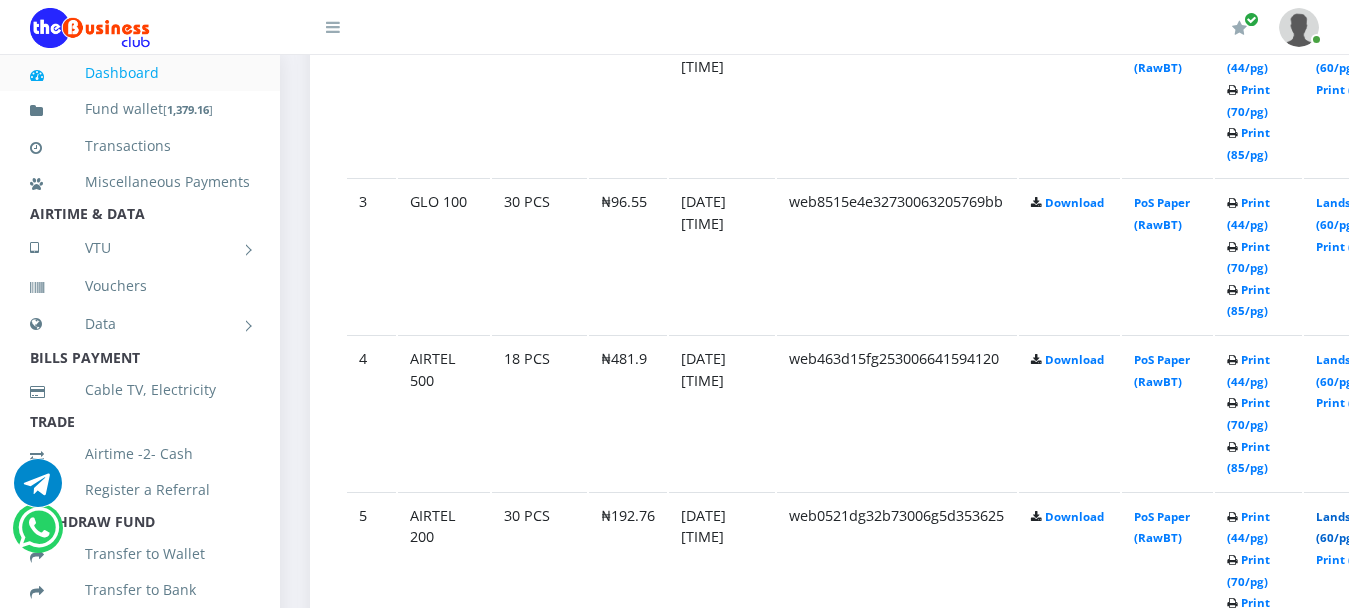 click on "Landscape (60/pg)" at bounding box center (1347, 527) 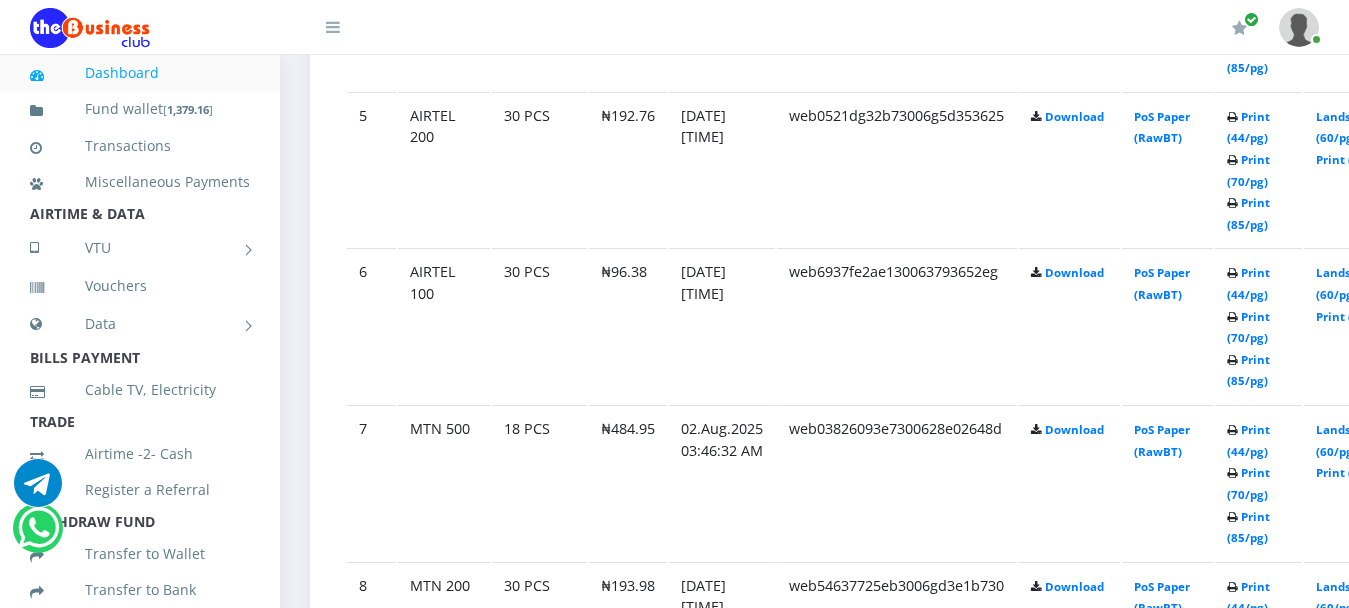 scroll, scrollTop: 1902, scrollLeft: 0, axis: vertical 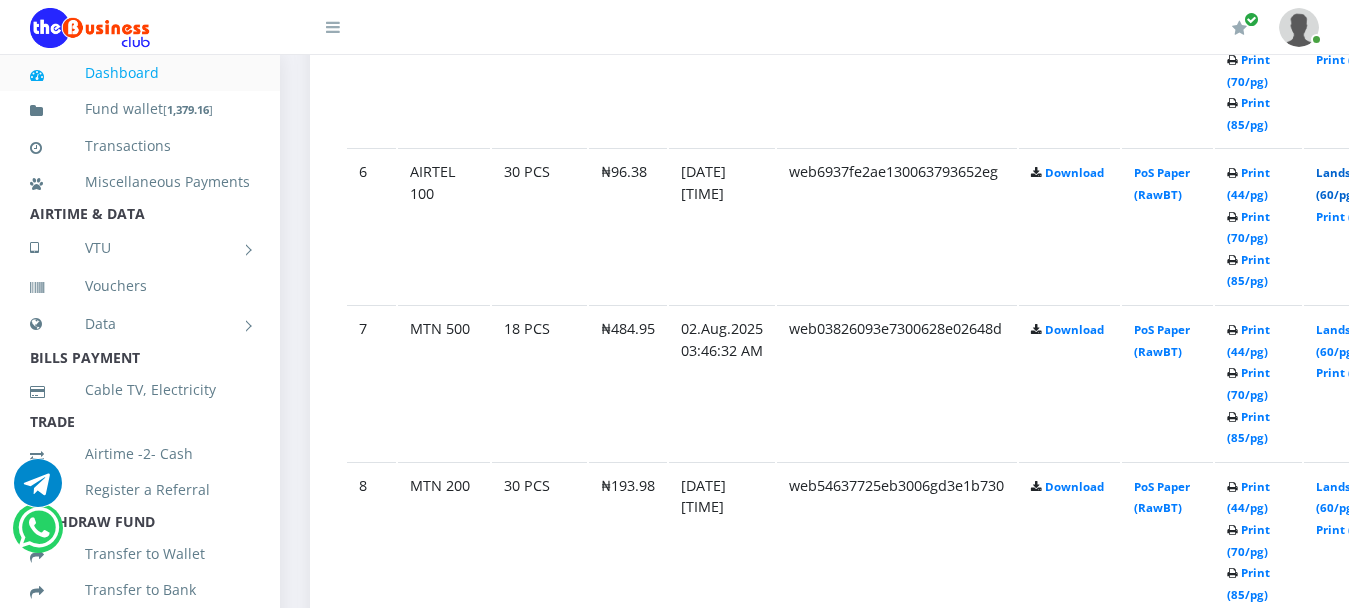 click on "Landscape (60/pg)" at bounding box center [1347, 183] 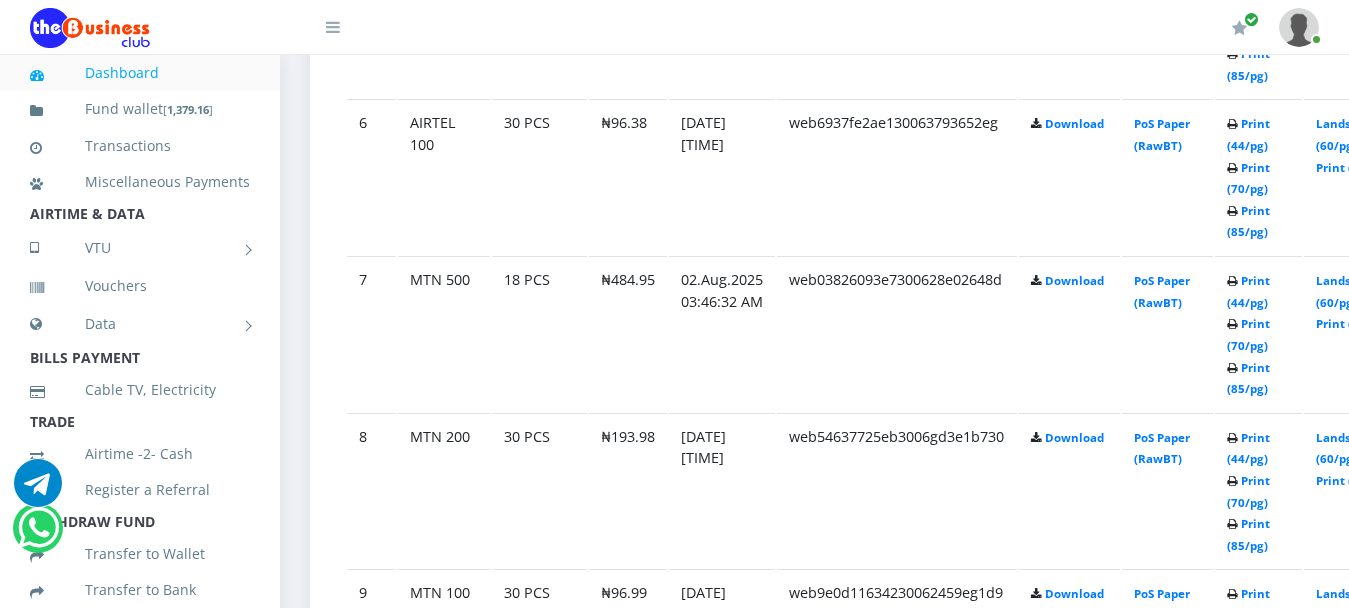 scroll, scrollTop: 1902, scrollLeft: 0, axis: vertical 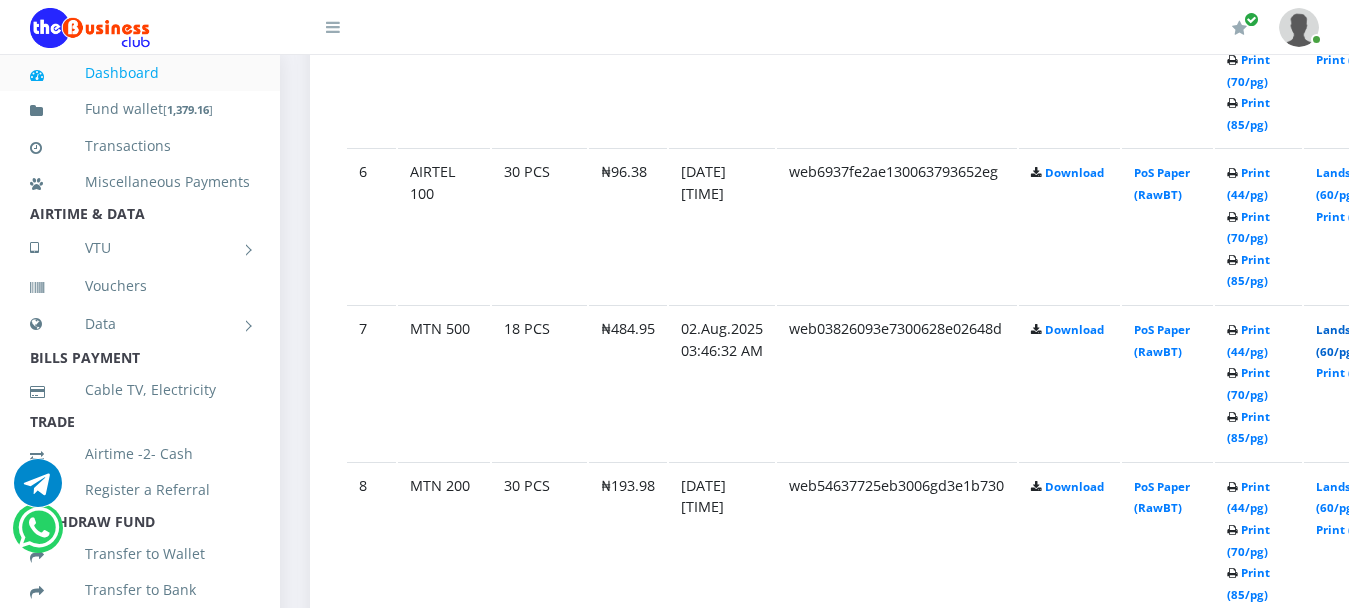 click on "Landscape (60/pg)" at bounding box center (1347, 340) 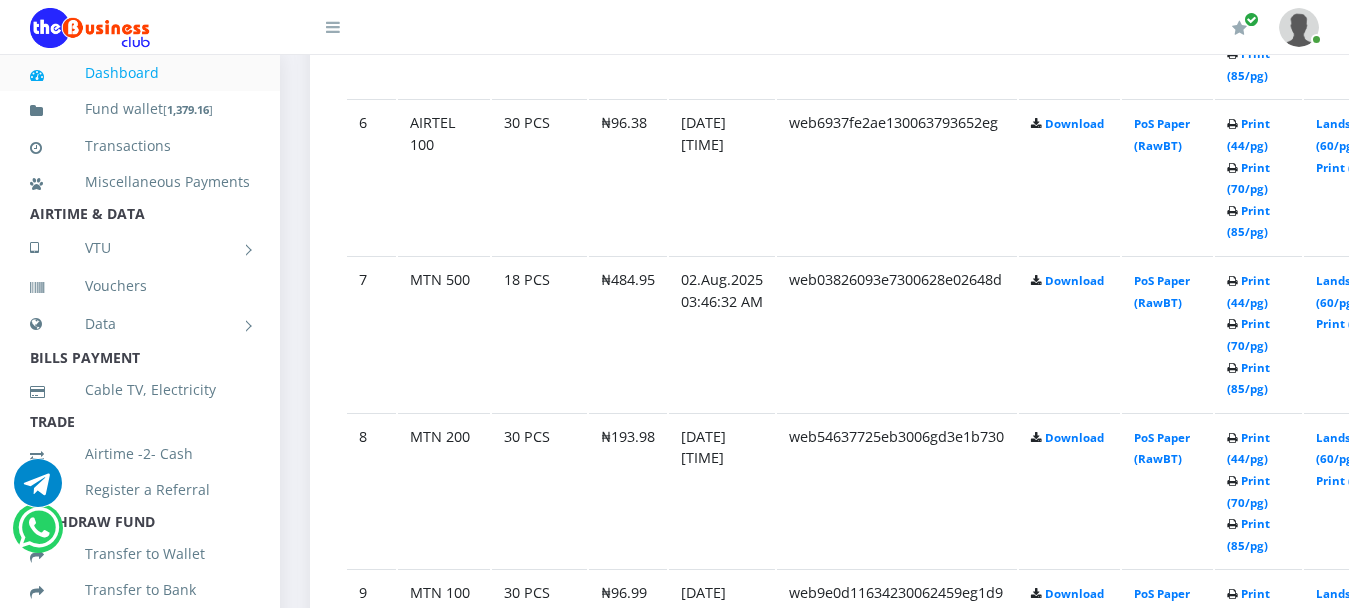 scroll, scrollTop: 1902, scrollLeft: 0, axis: vertical 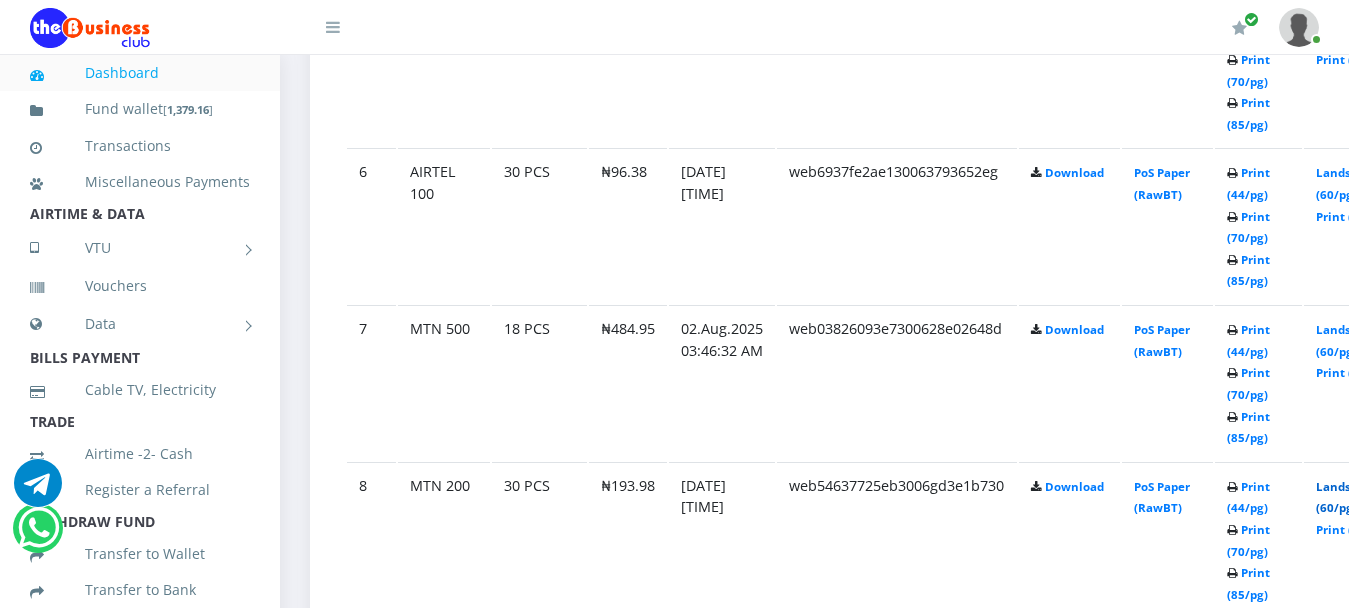 click on "Landscape (60/pg)" at bounding box center (1347, 497) 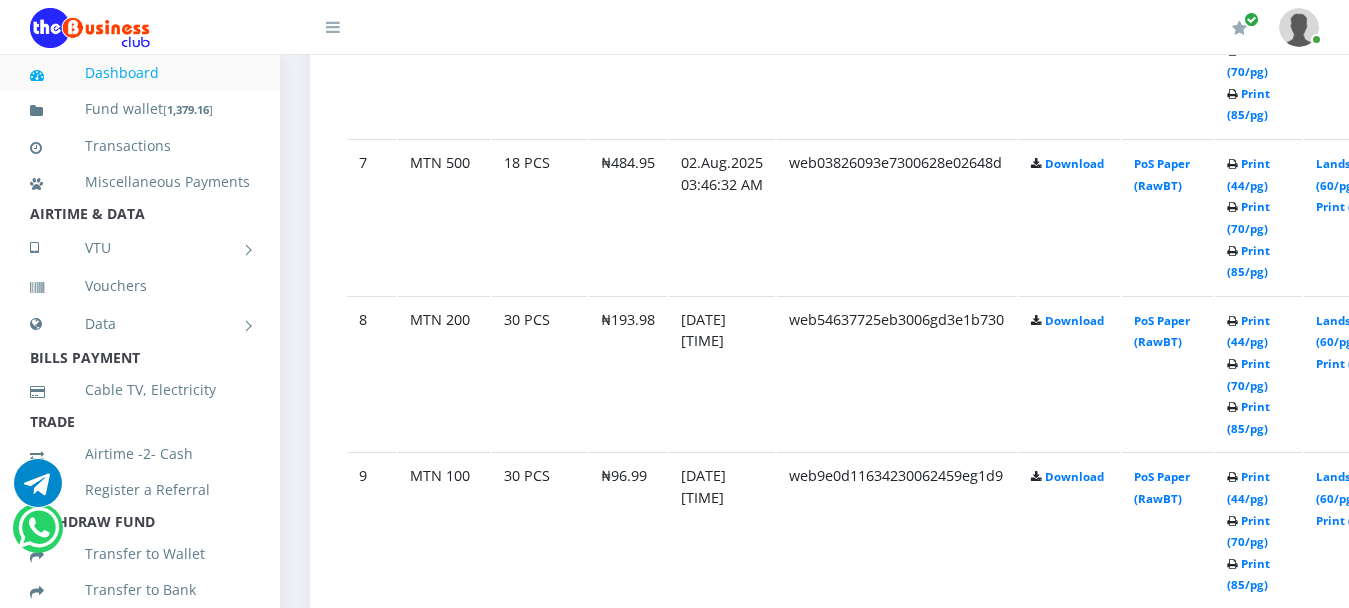 scroll, scrollTop: 2102, scrollLeft: 0, axis: vertical 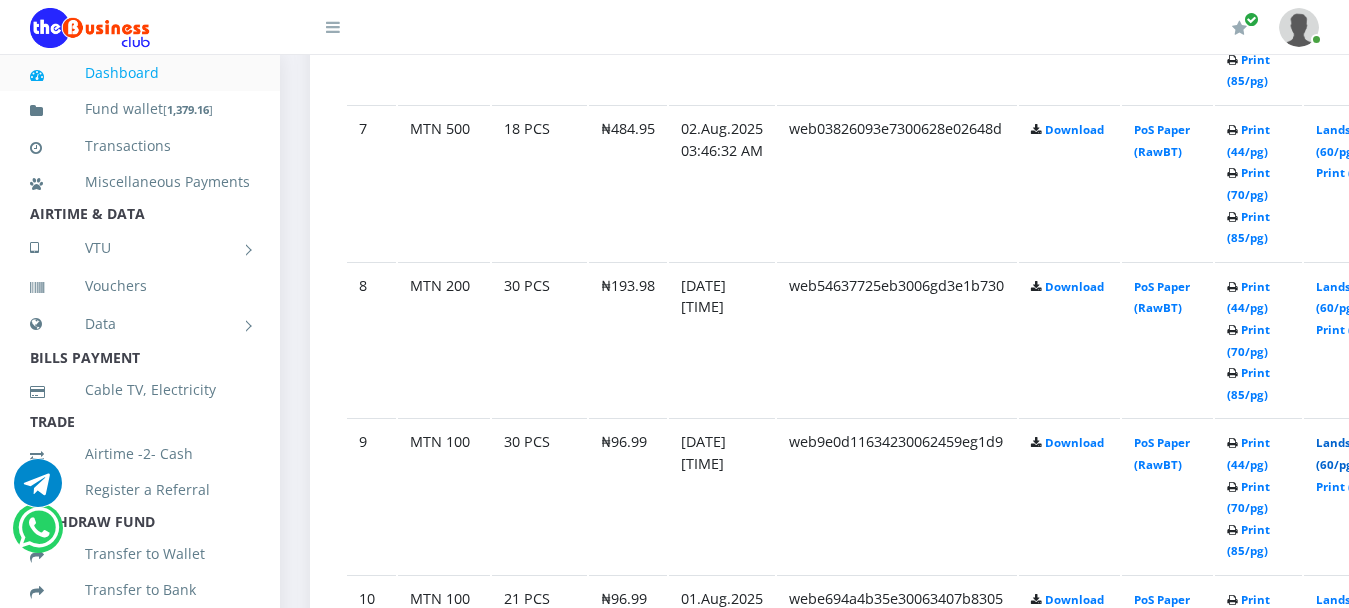 click on "Landscape (60/pg)" at bounding box center [1347, 453] 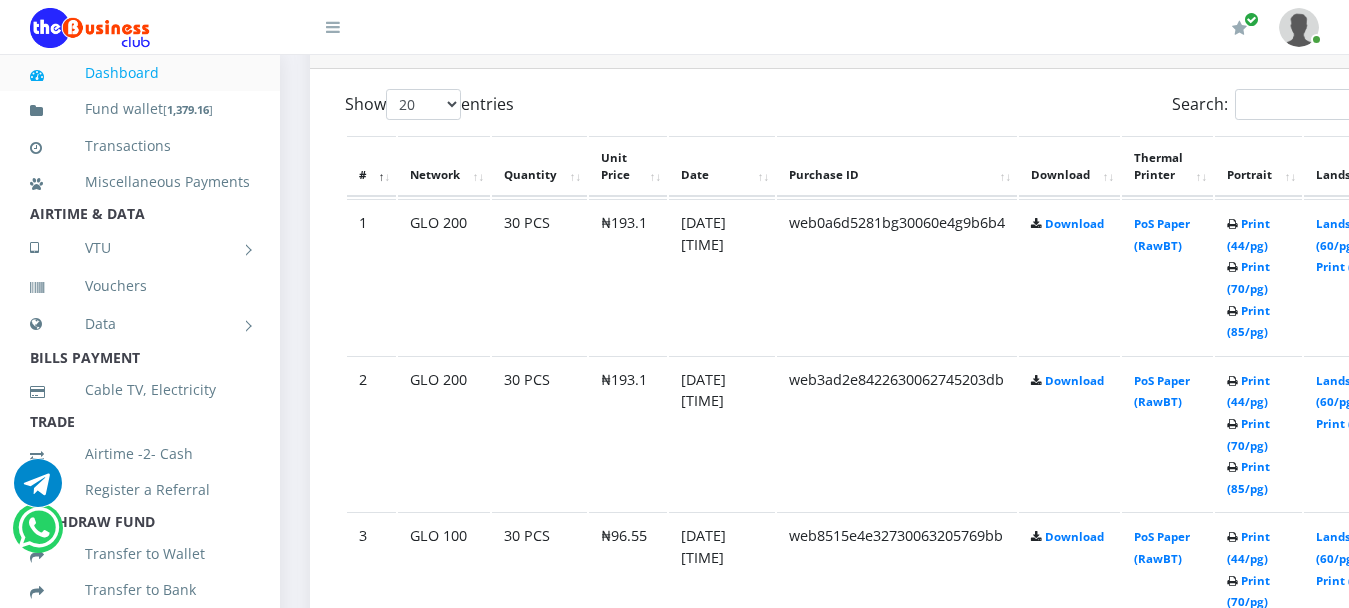 scroll, scrollTop: 1102, scrollLeft: 0, axis: vertical 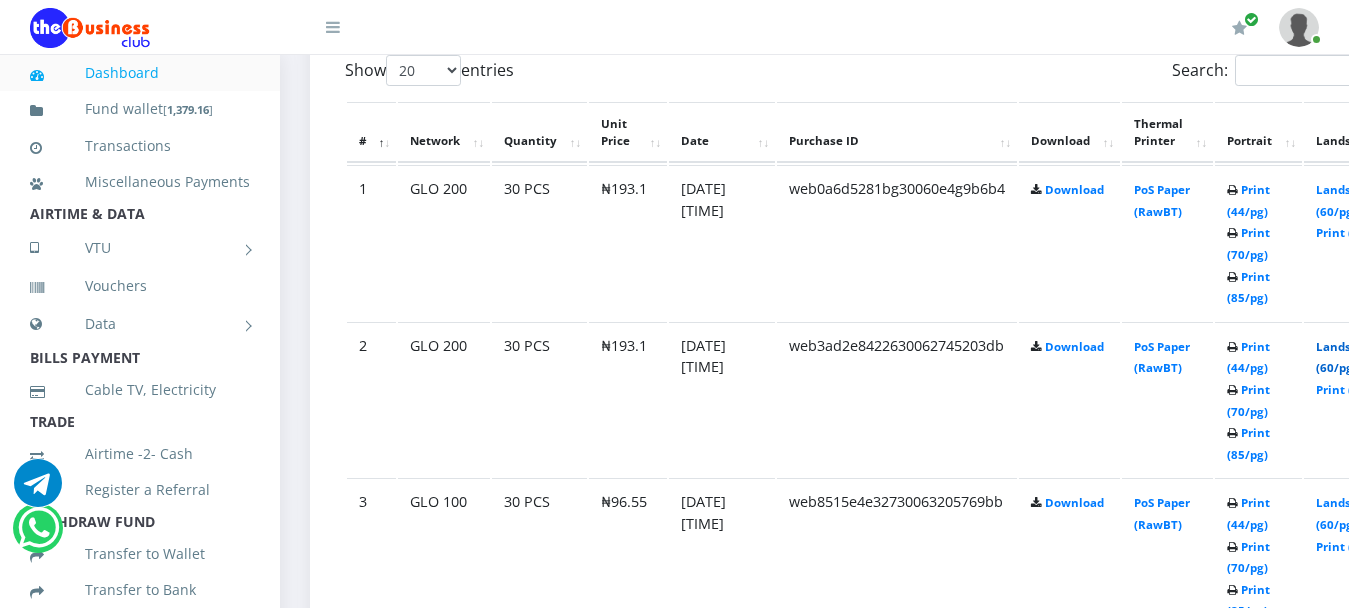 click on "Landscape (60/pg)" at bounding box center (1347, 357) 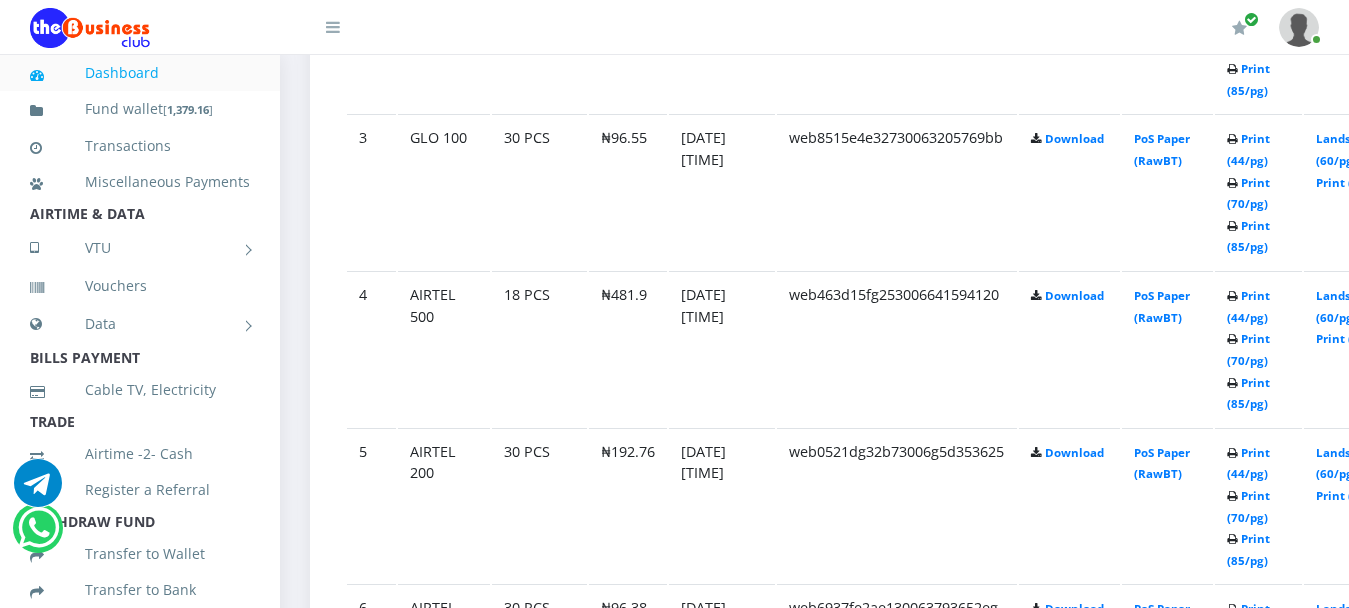 scroll, scrollTop: 1502, scrollLeft: 0, axis: vertical 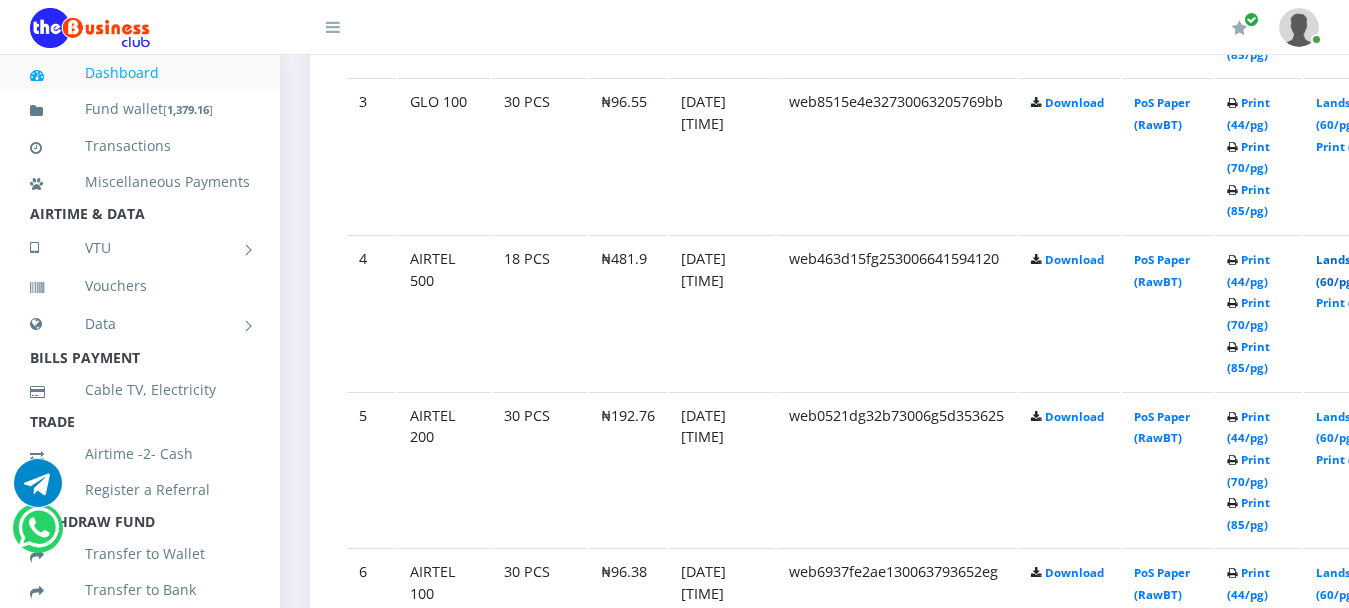 click on "Landscape (60/pg)" at bounding box center (1347, 270) 